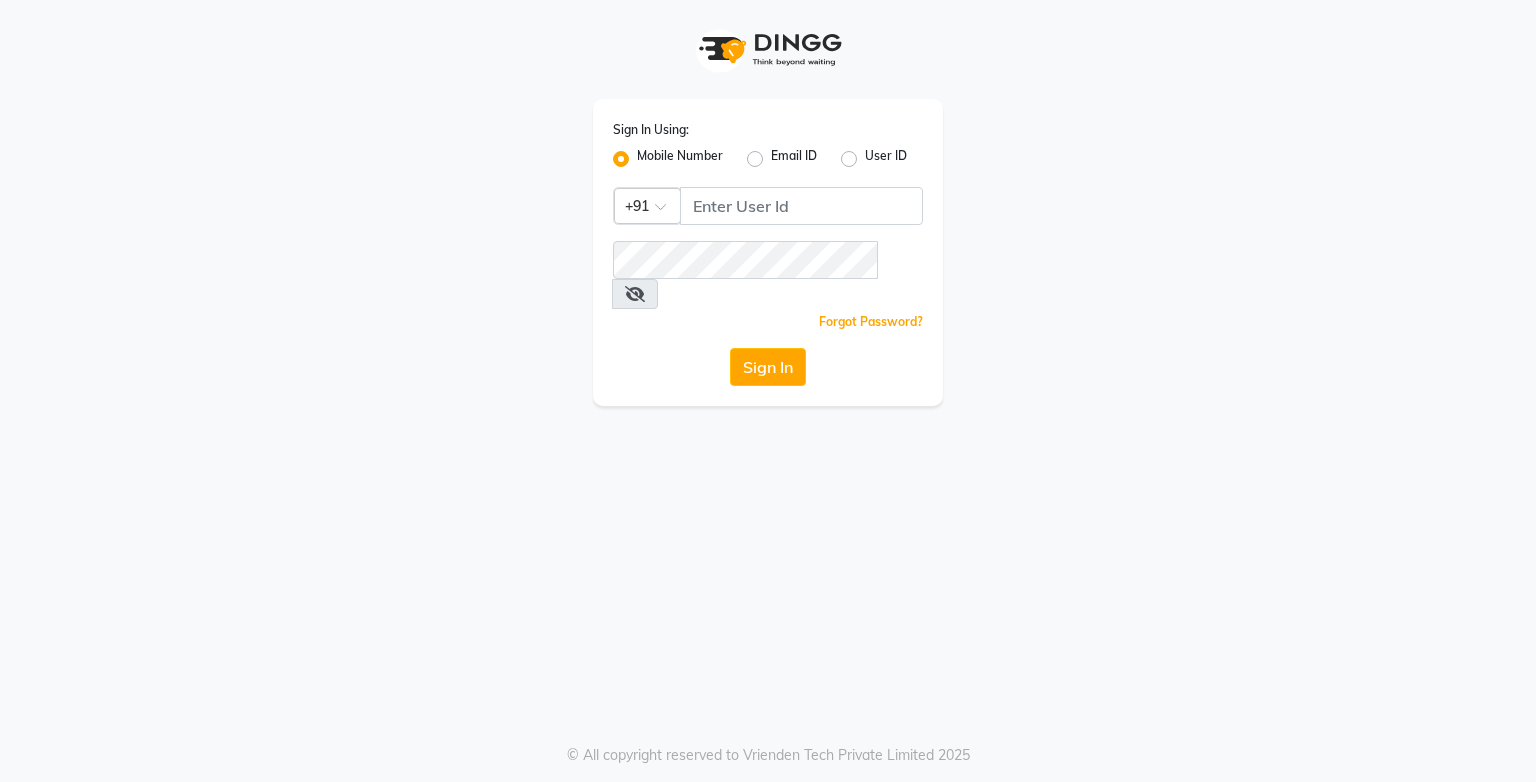 scroll, scrollTop: 0, scrollLeft: 0, axis: both 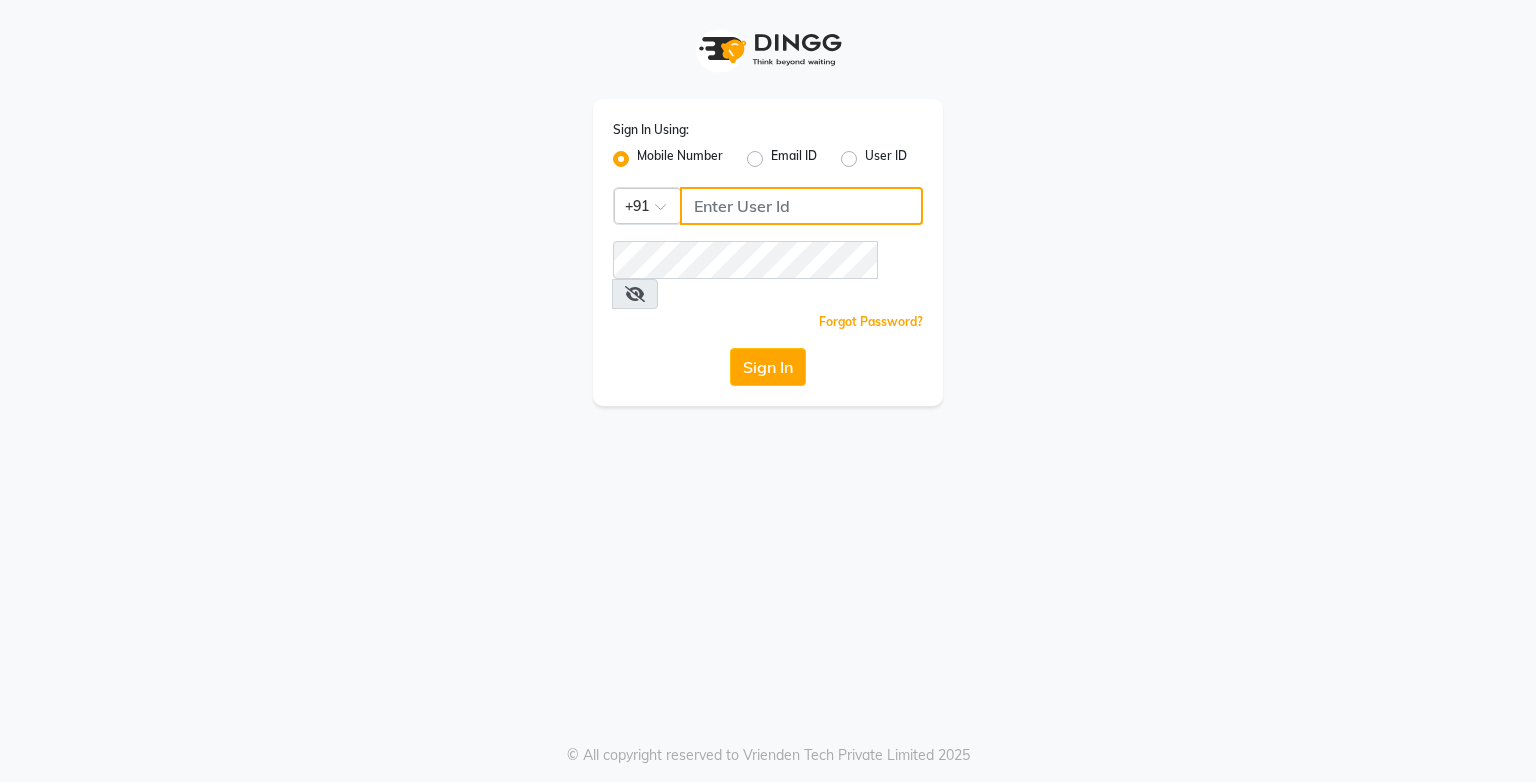click 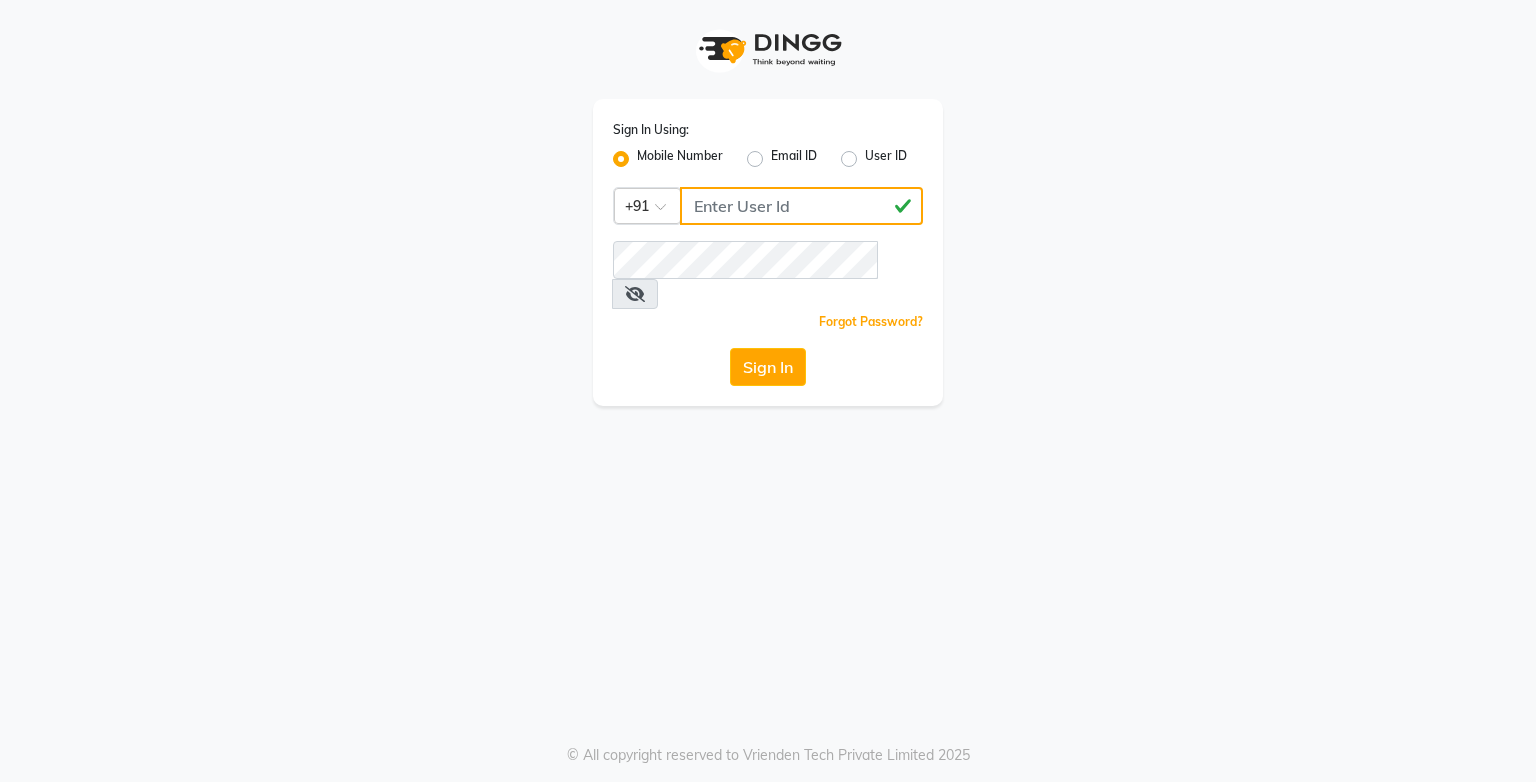 type on "[PHONE]" 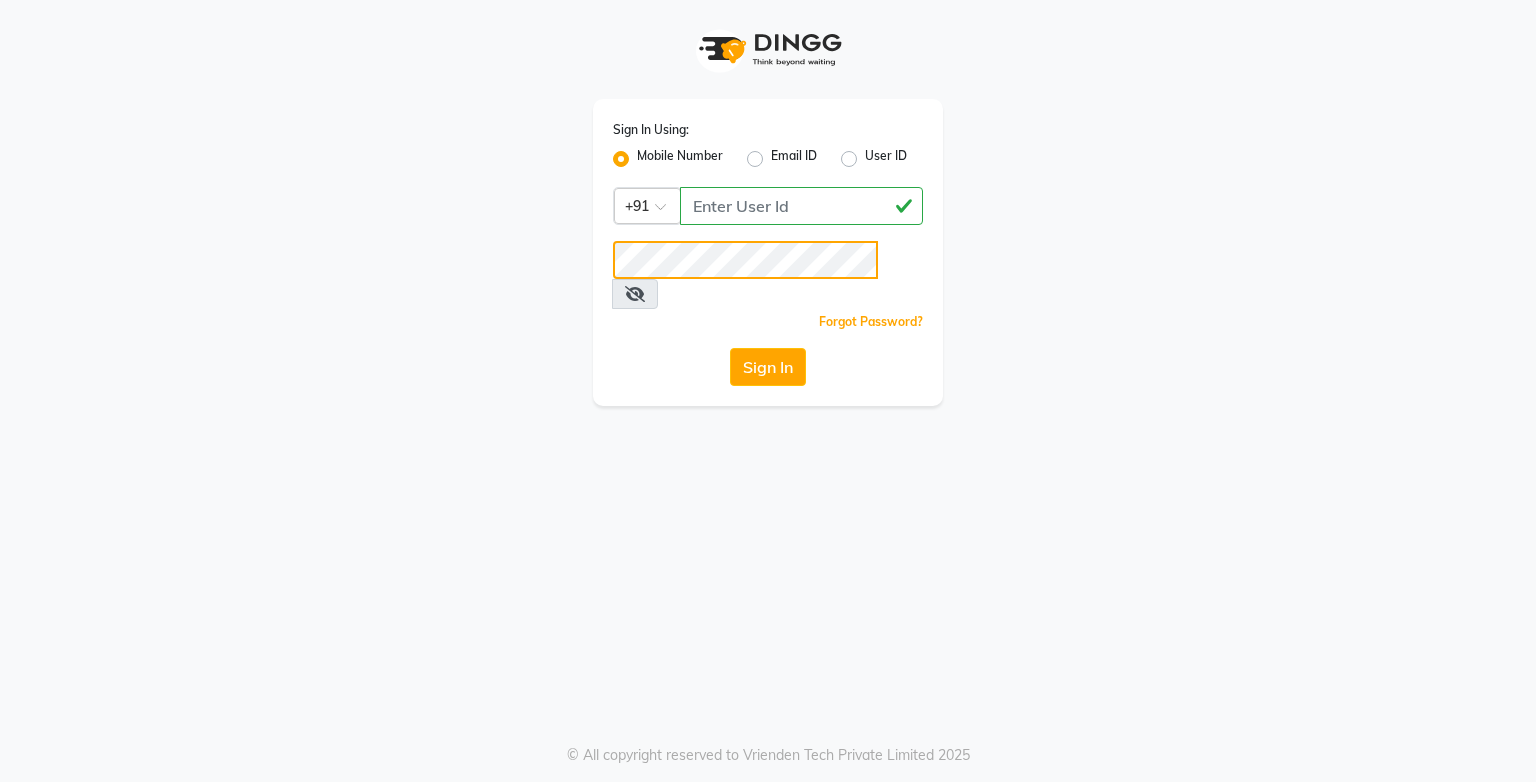 click on "Sign In" 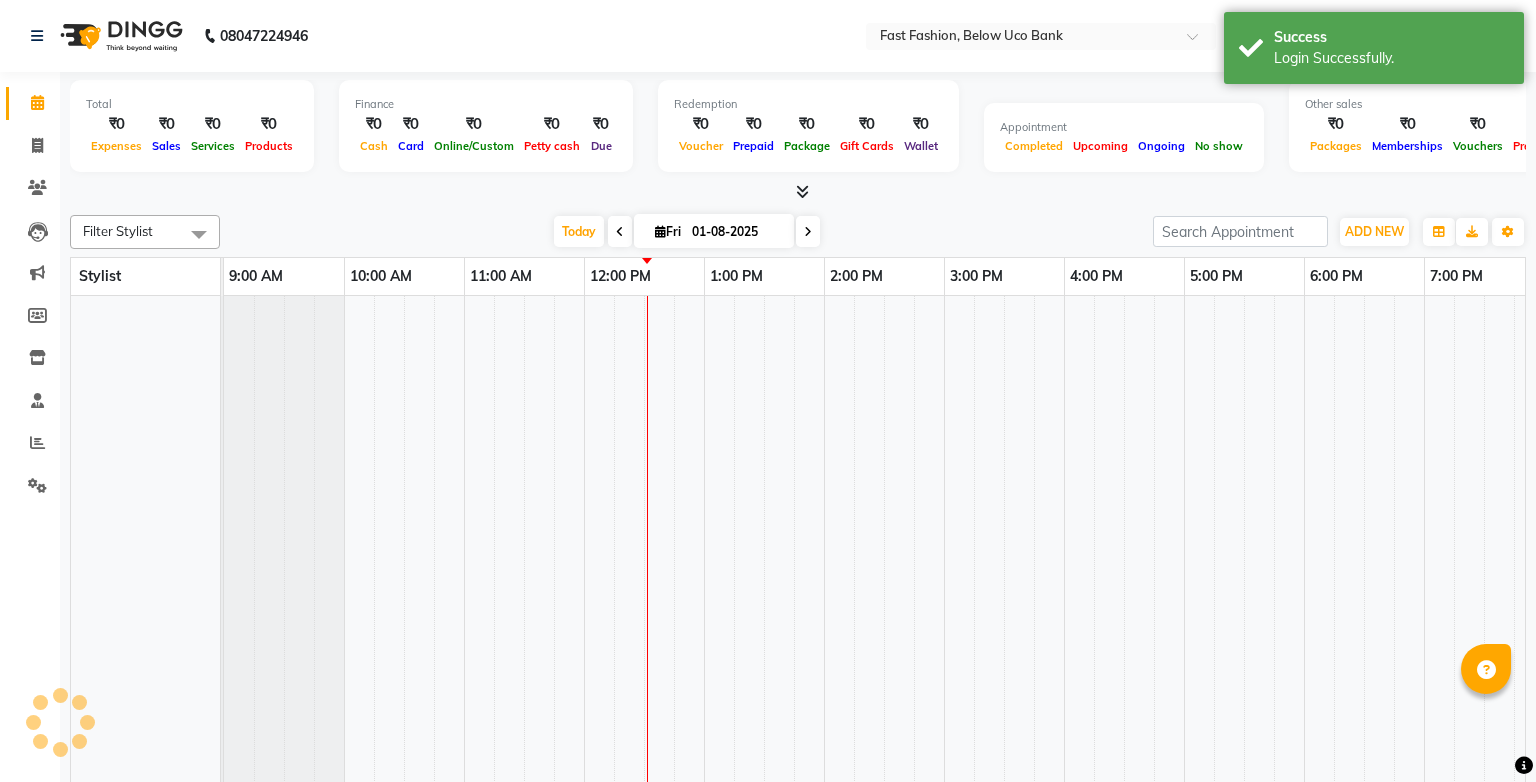 scroll, scrollTop: 0, scrollLeft: 0, axis: both 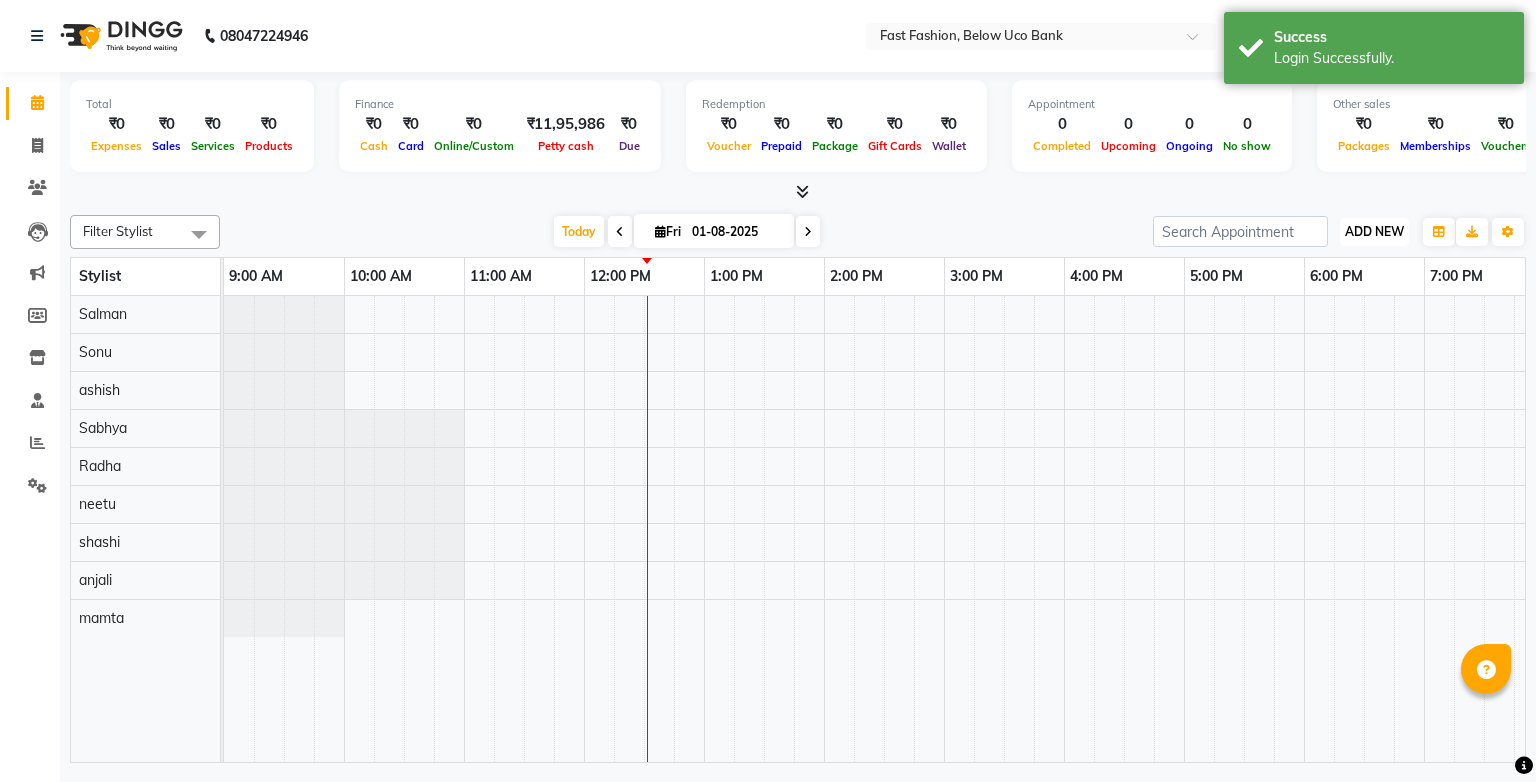 click on "ADD NEW" at bounding box center (1374, 231) 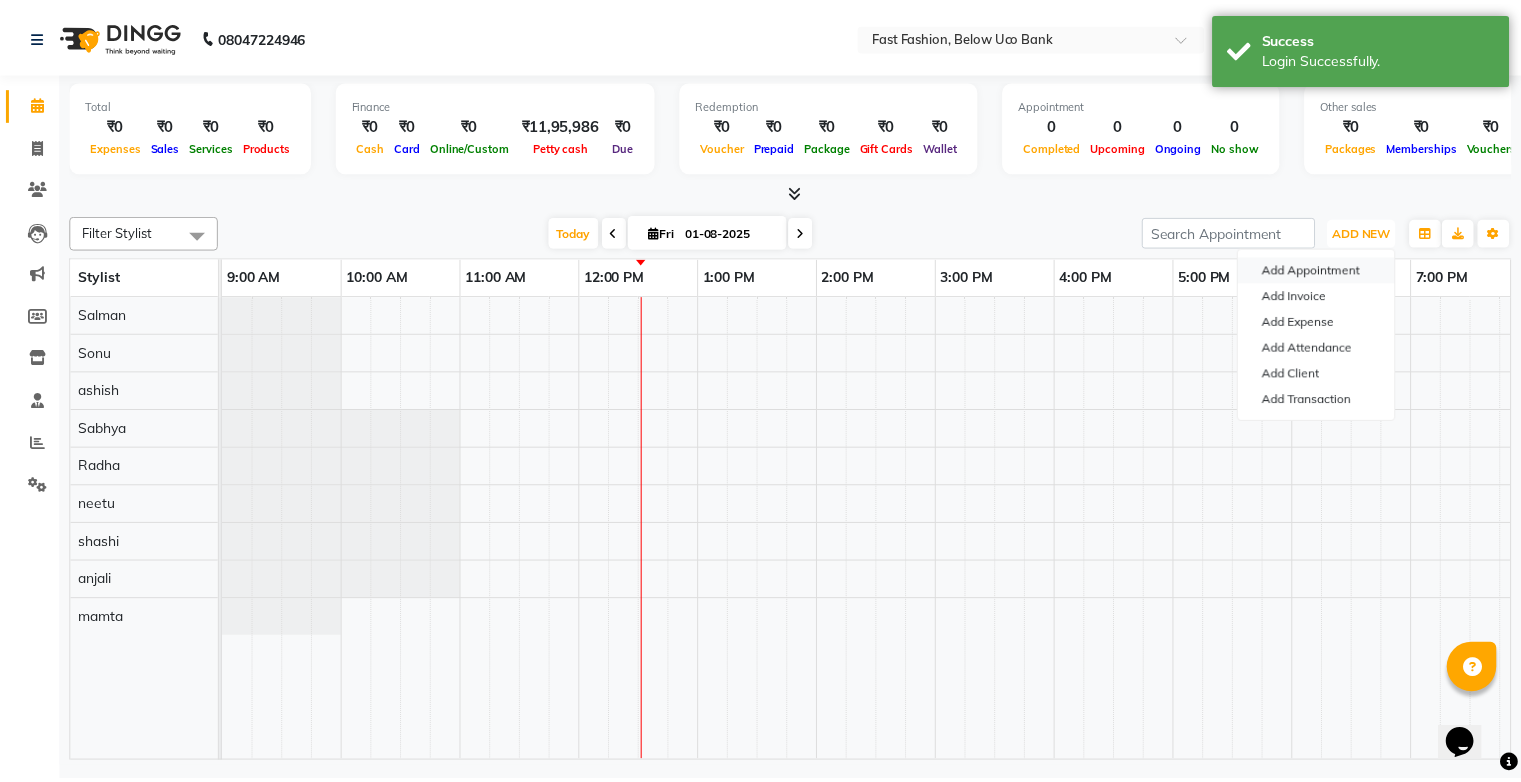 scroll, scrollTop: 0, scrollLeft: 0, axis: both 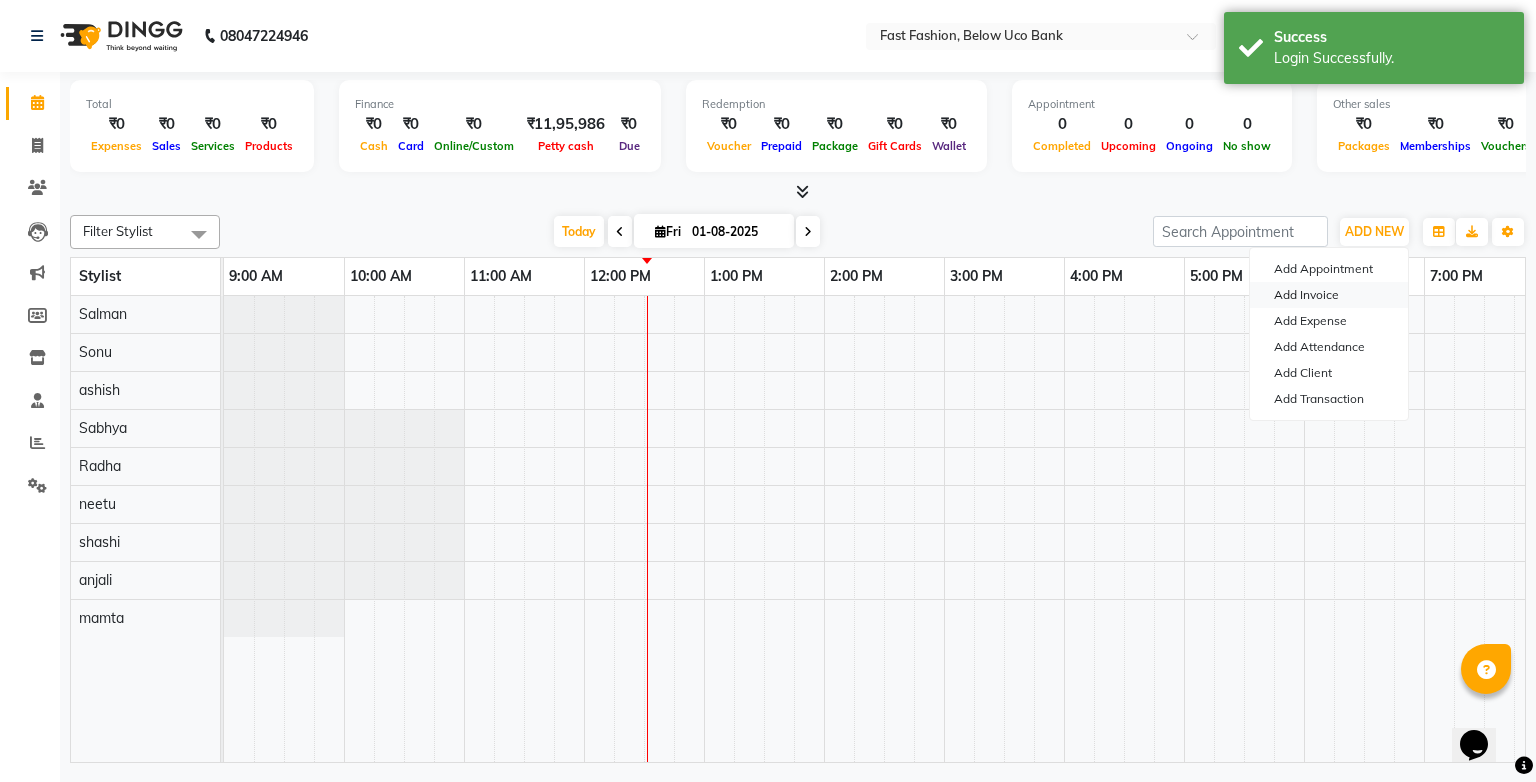 click on "Add Invoice" at bounding box center (1329, 295) 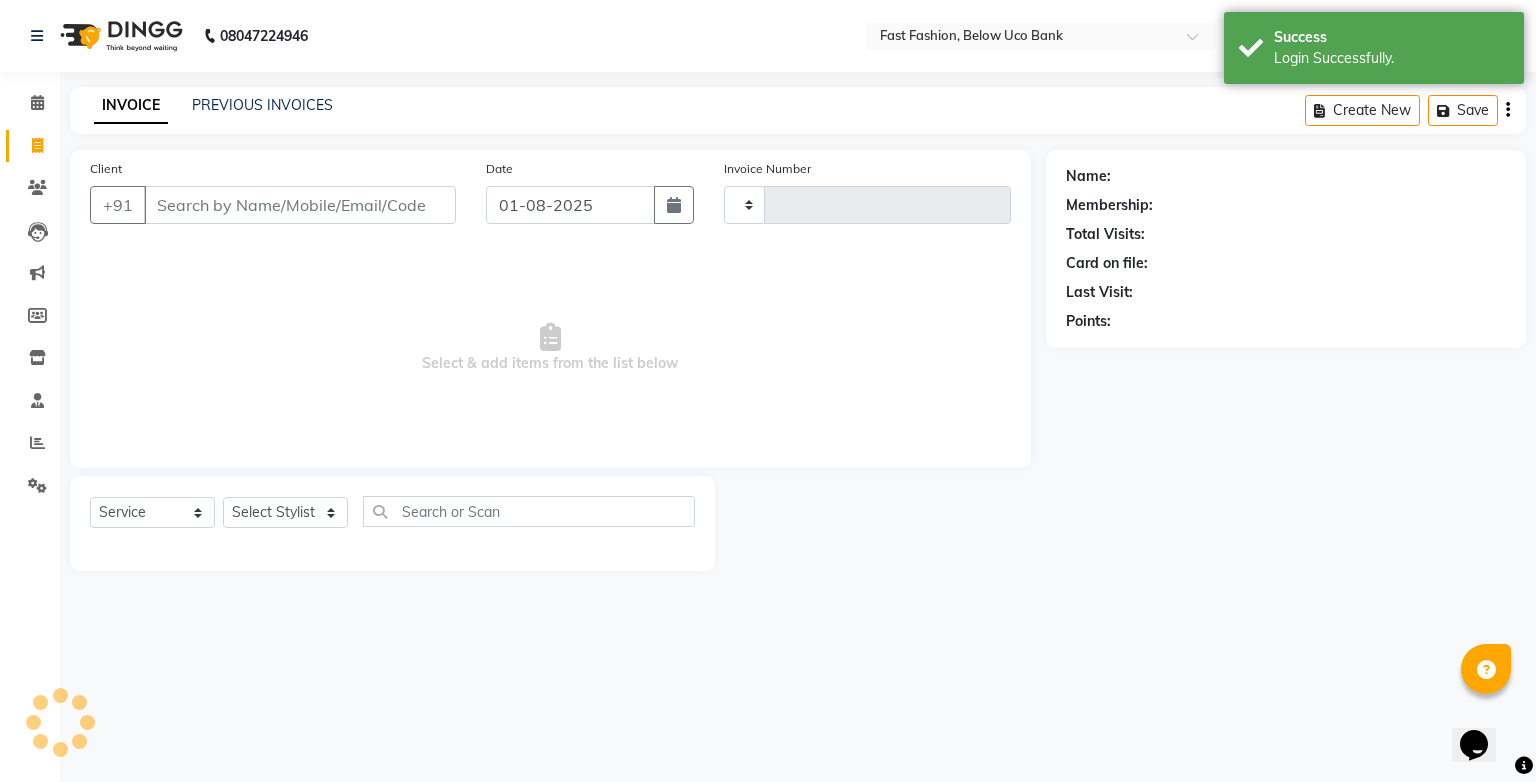 type on "0816" 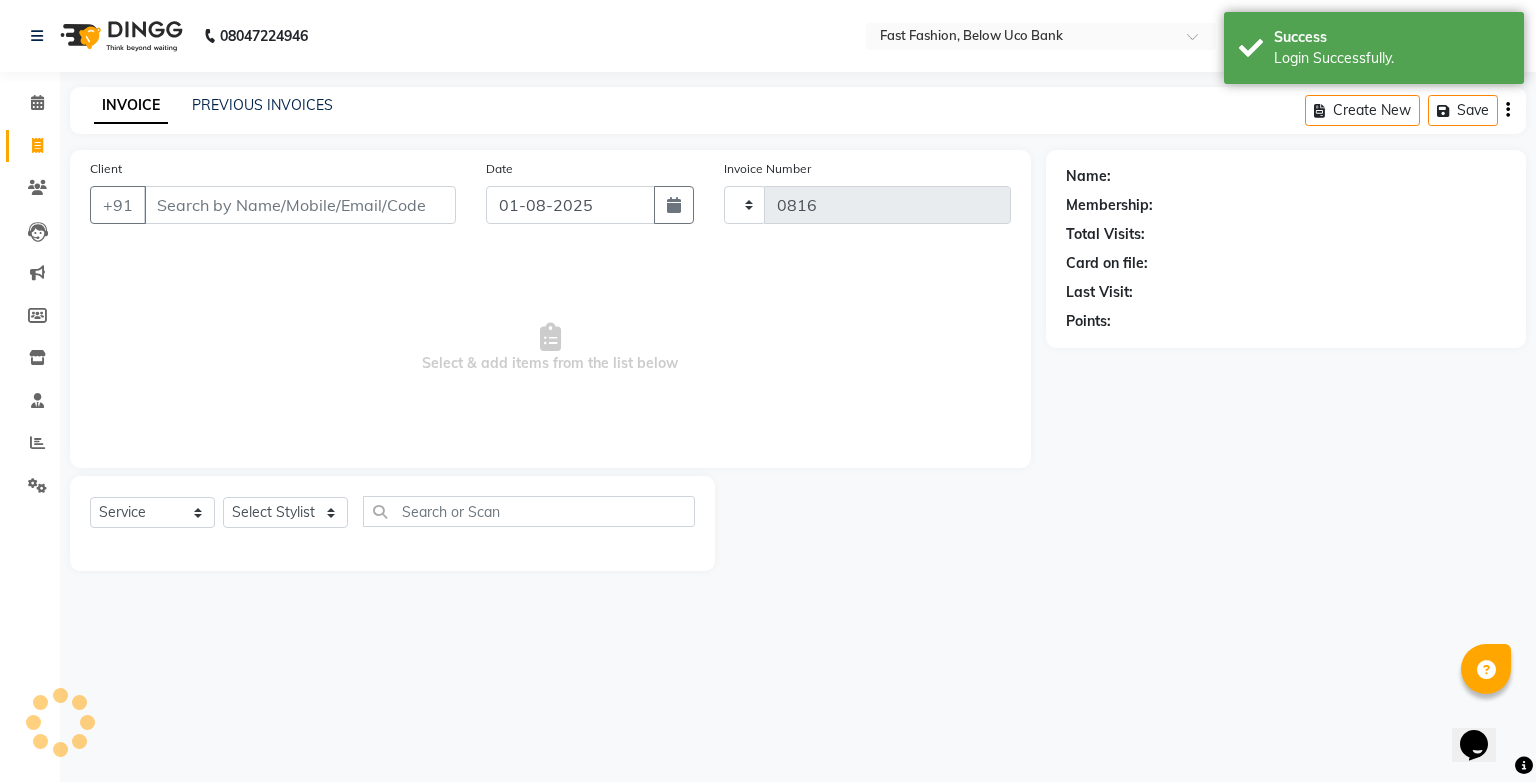 select on "4228" 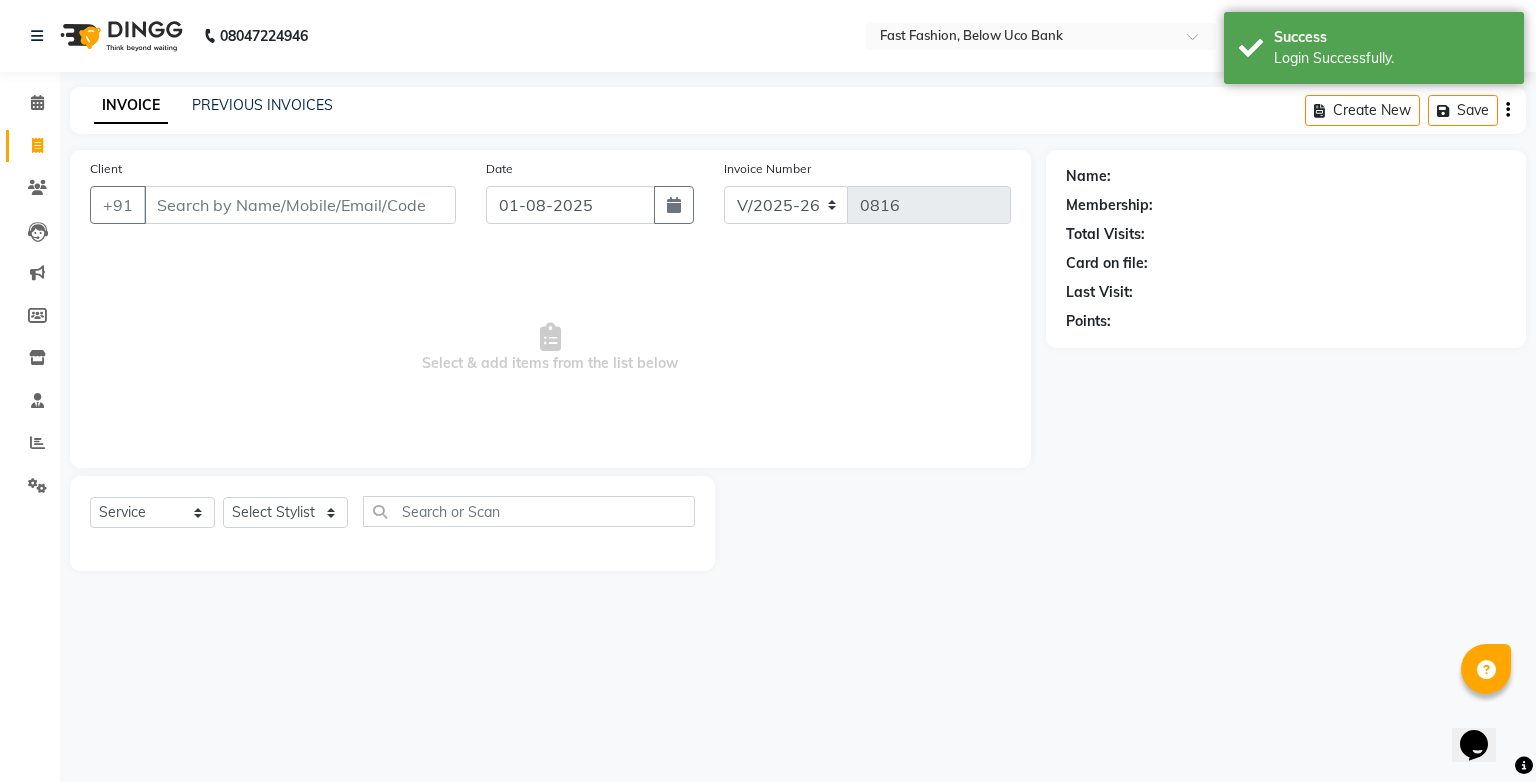 click on "Client" at bounding box center [300, 205] 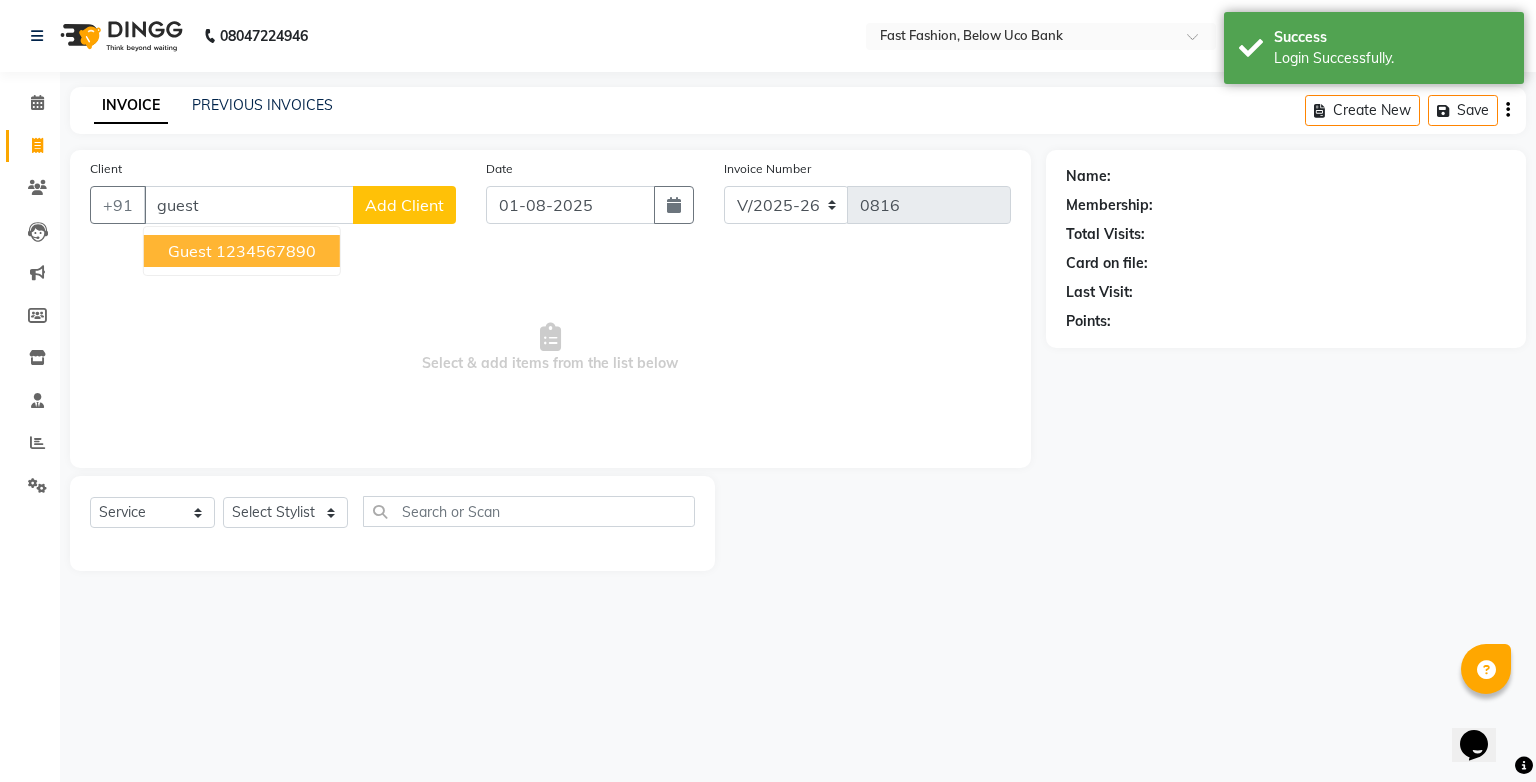 click on "guest  [PHONE]" at bounding box center [242, 251] 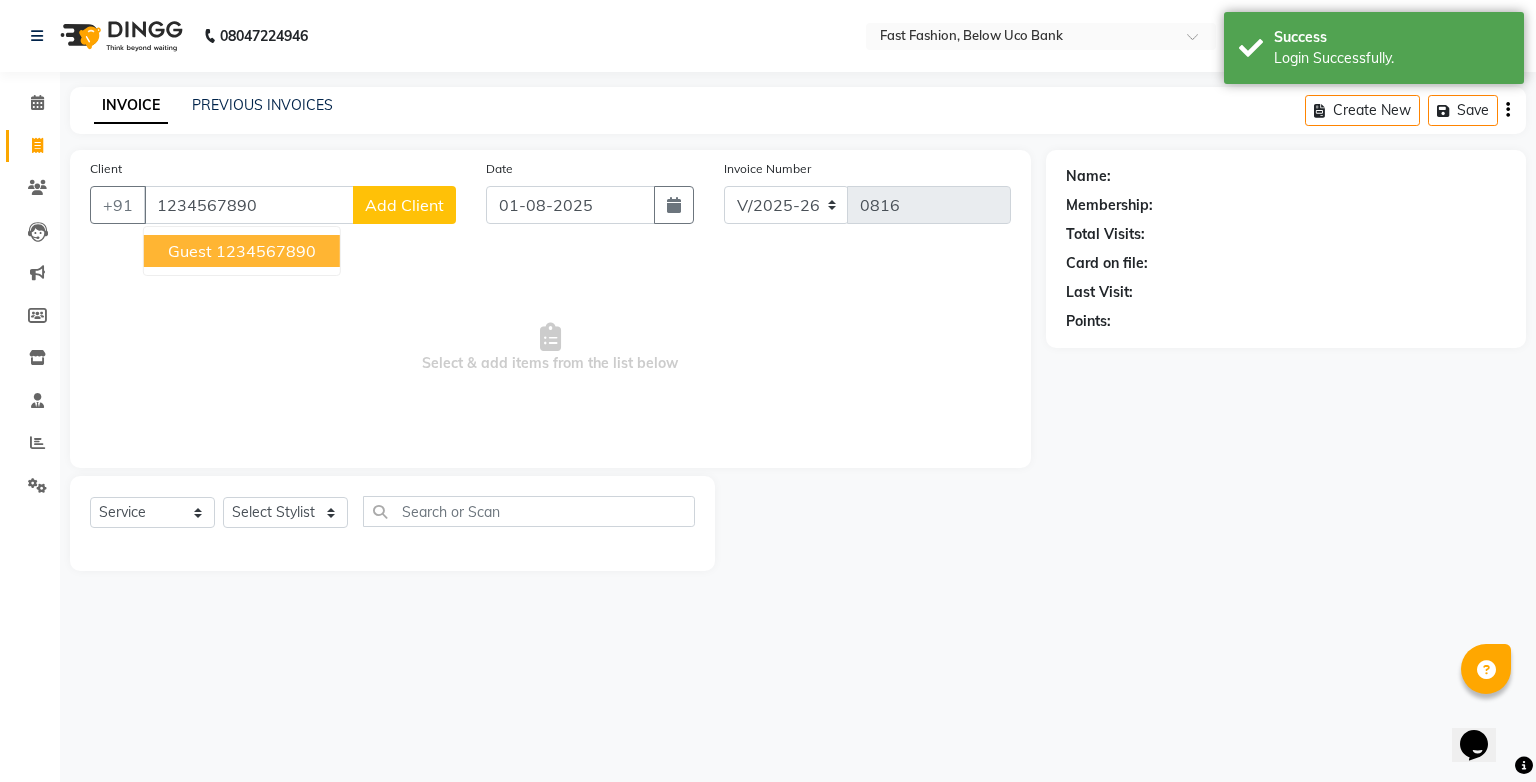 type on "1234567890" 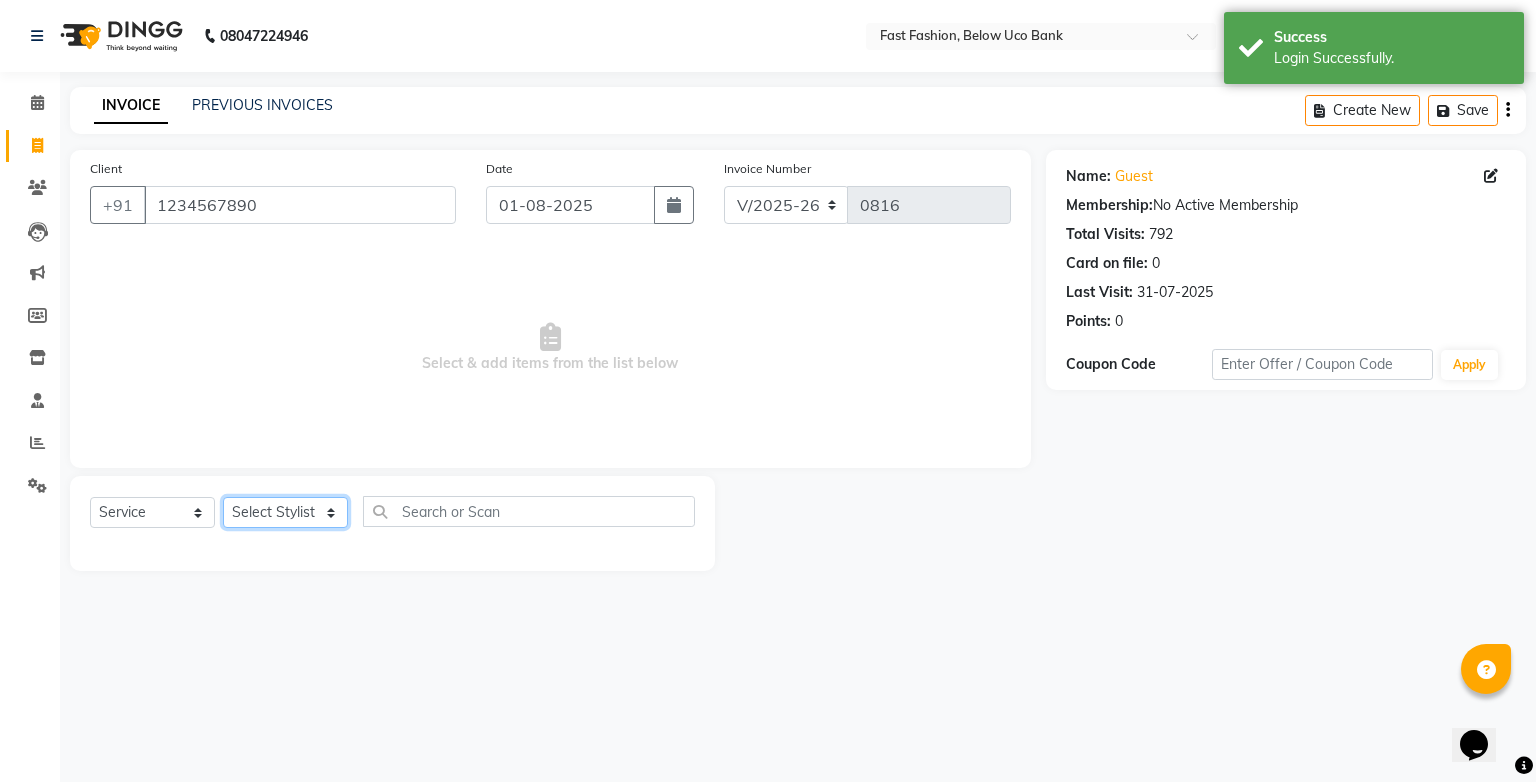 click on "Select Stylist [FIRST] [LAST] [FIRST] [LAST] [FIRST] [LAST] [FIRST] [LAST] [FIRST] [LAST] [FIRST] [LAST] [FIRST] [LAST] [FIRST] [LAST] [FIRST] [LAST] [FIRST] [LAST] [FIRST] [LAST] [FIRST] [LAST]" 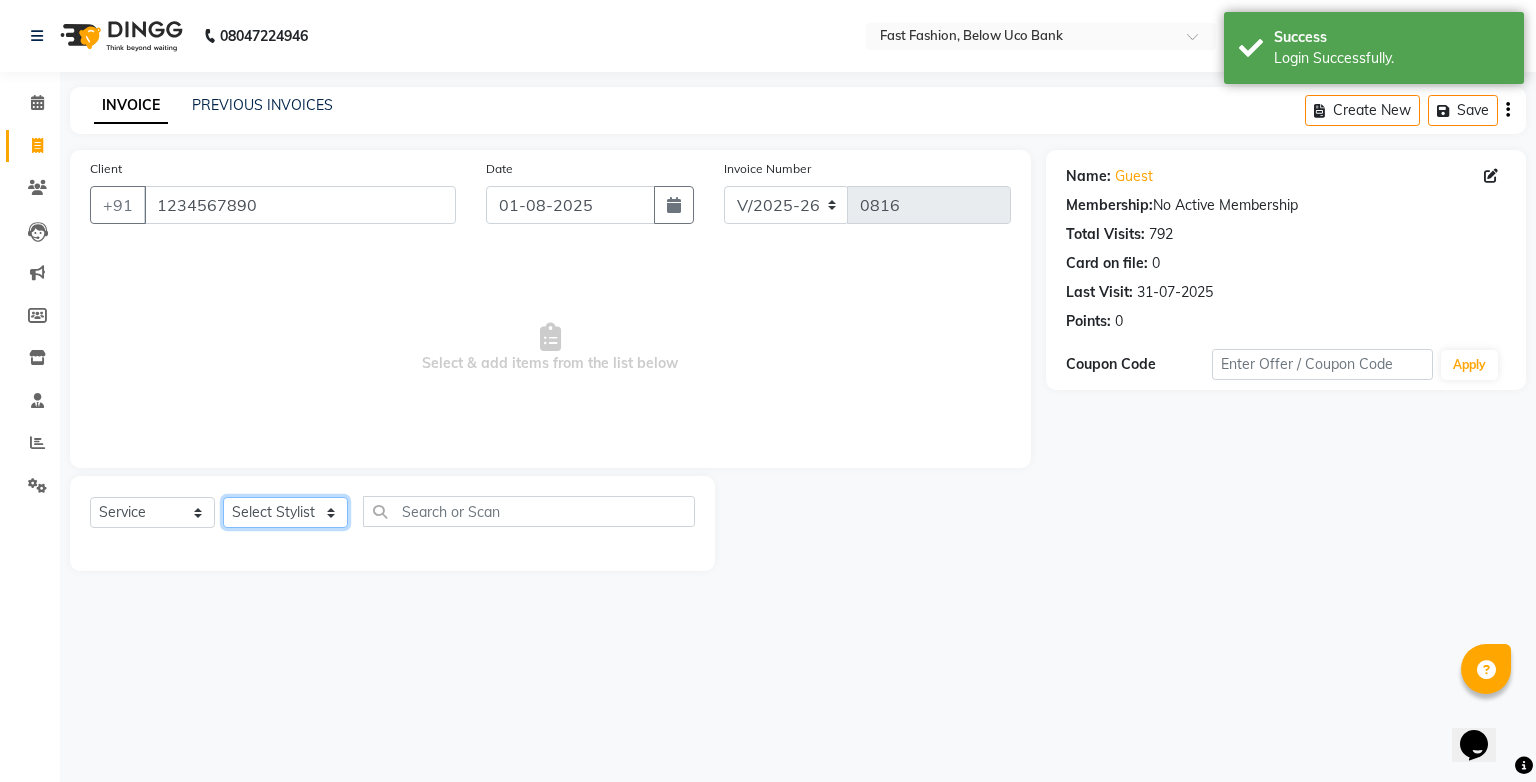 select on "22047" 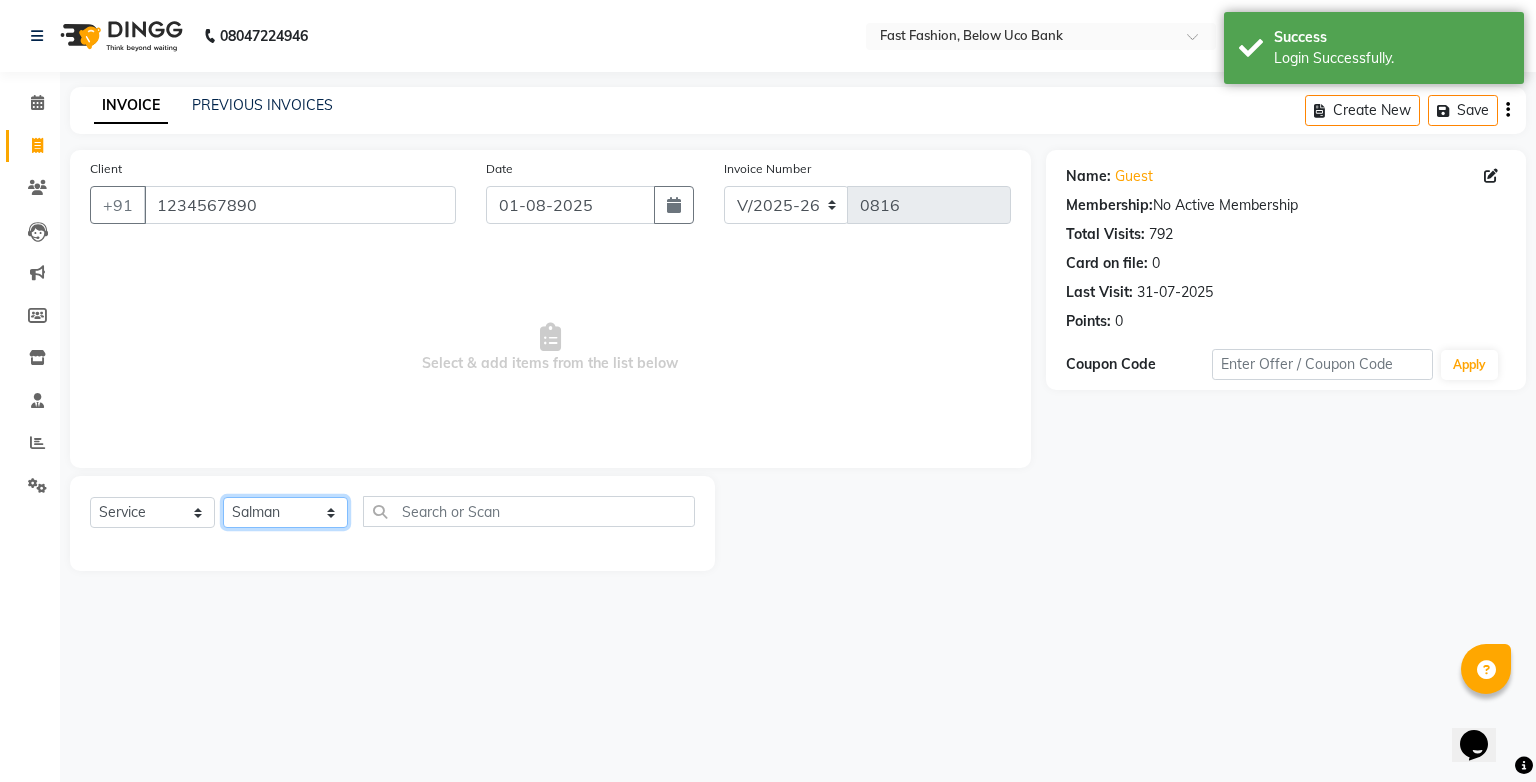 click on "Select Stylist [FIRST] [LAST] [FIRST] [LAST] [FIRST] [LAST] [FIRST] [LAST] [FIRST] [LAST] [FIRST] [LAST] [FIRST] [LAST] [FIRST] [LAST] [FIRST] [LAST] [FIRST] [LAST] [FIRST] [LAST] [FIRST] [LAST]" 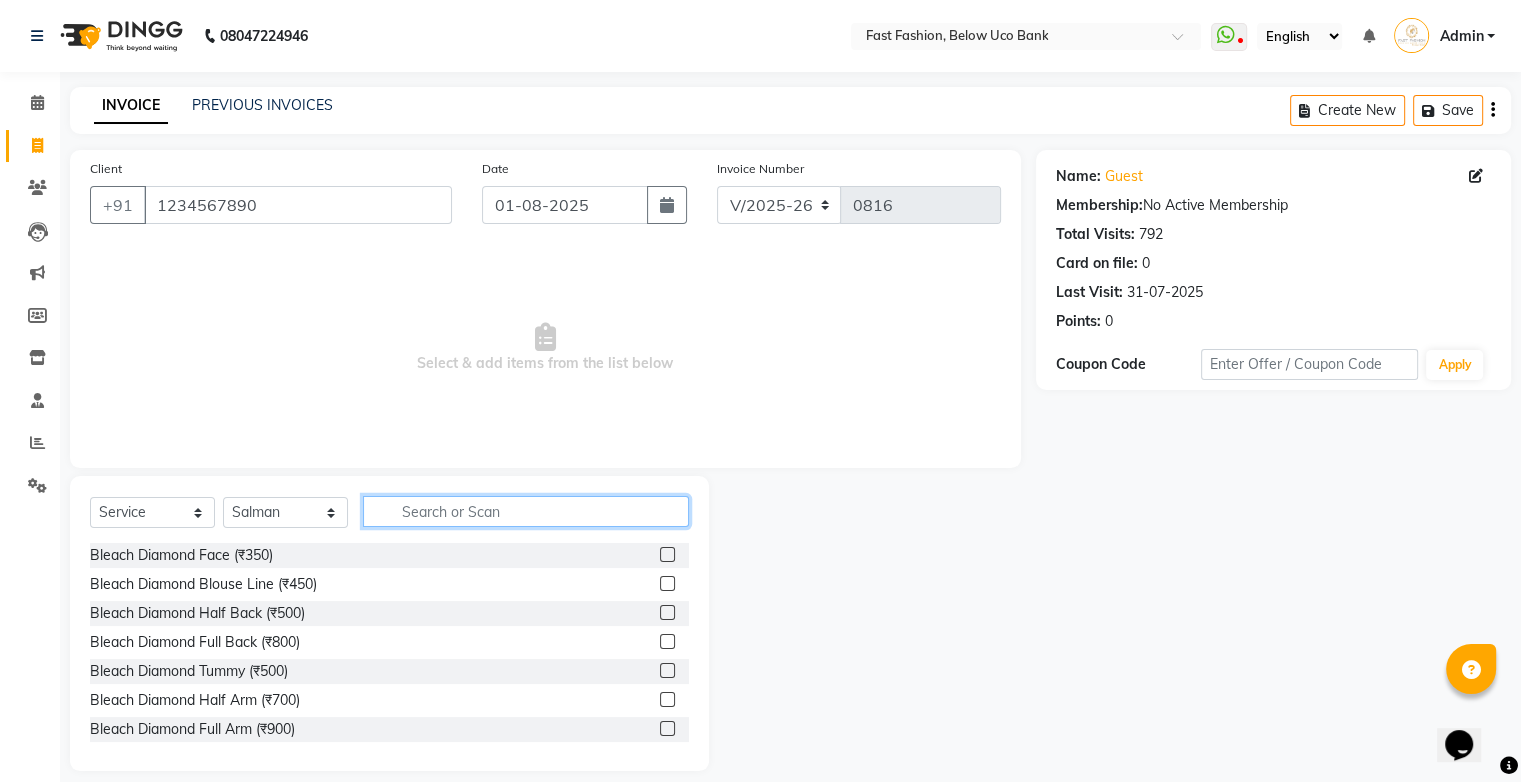 click 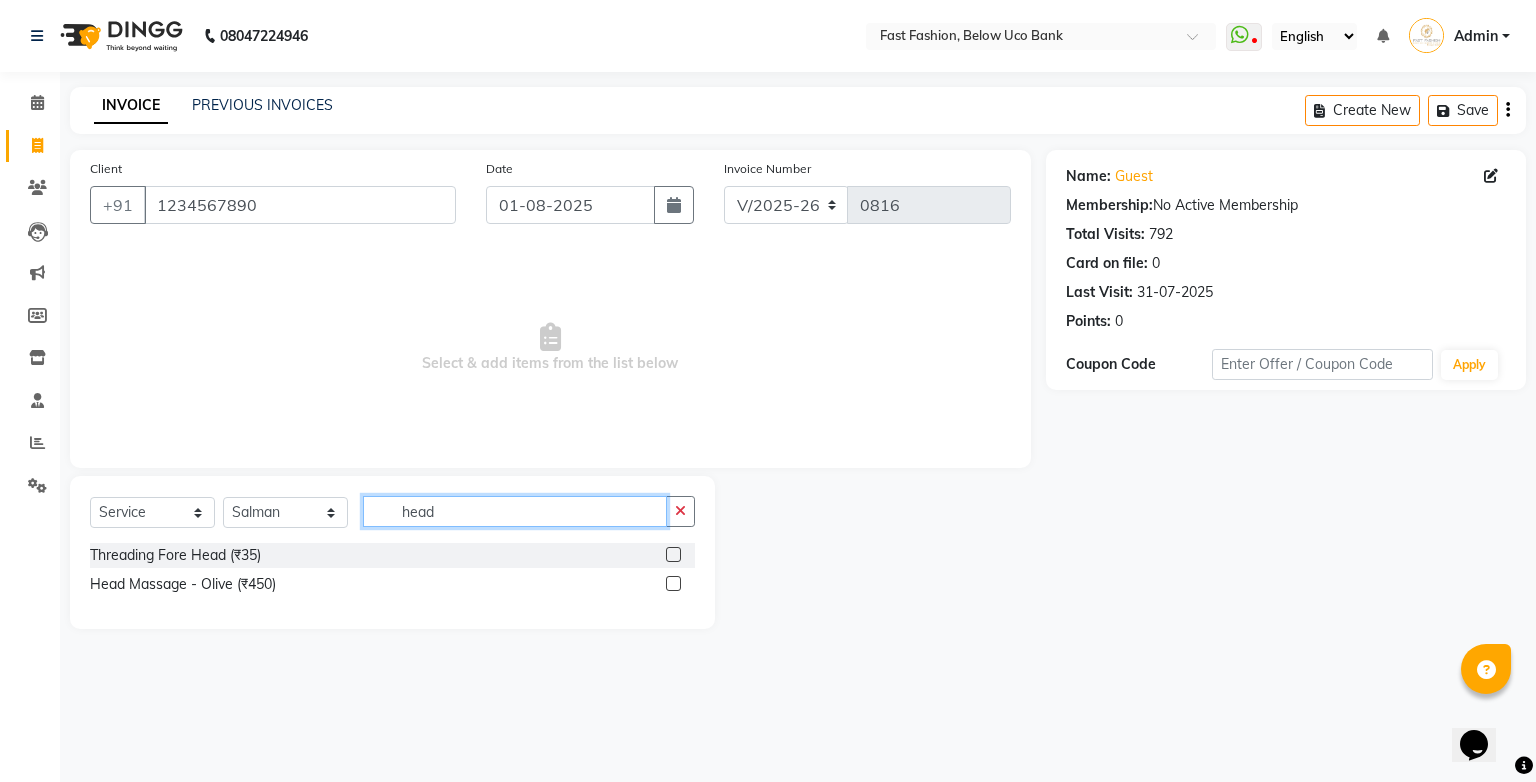 type on "head" 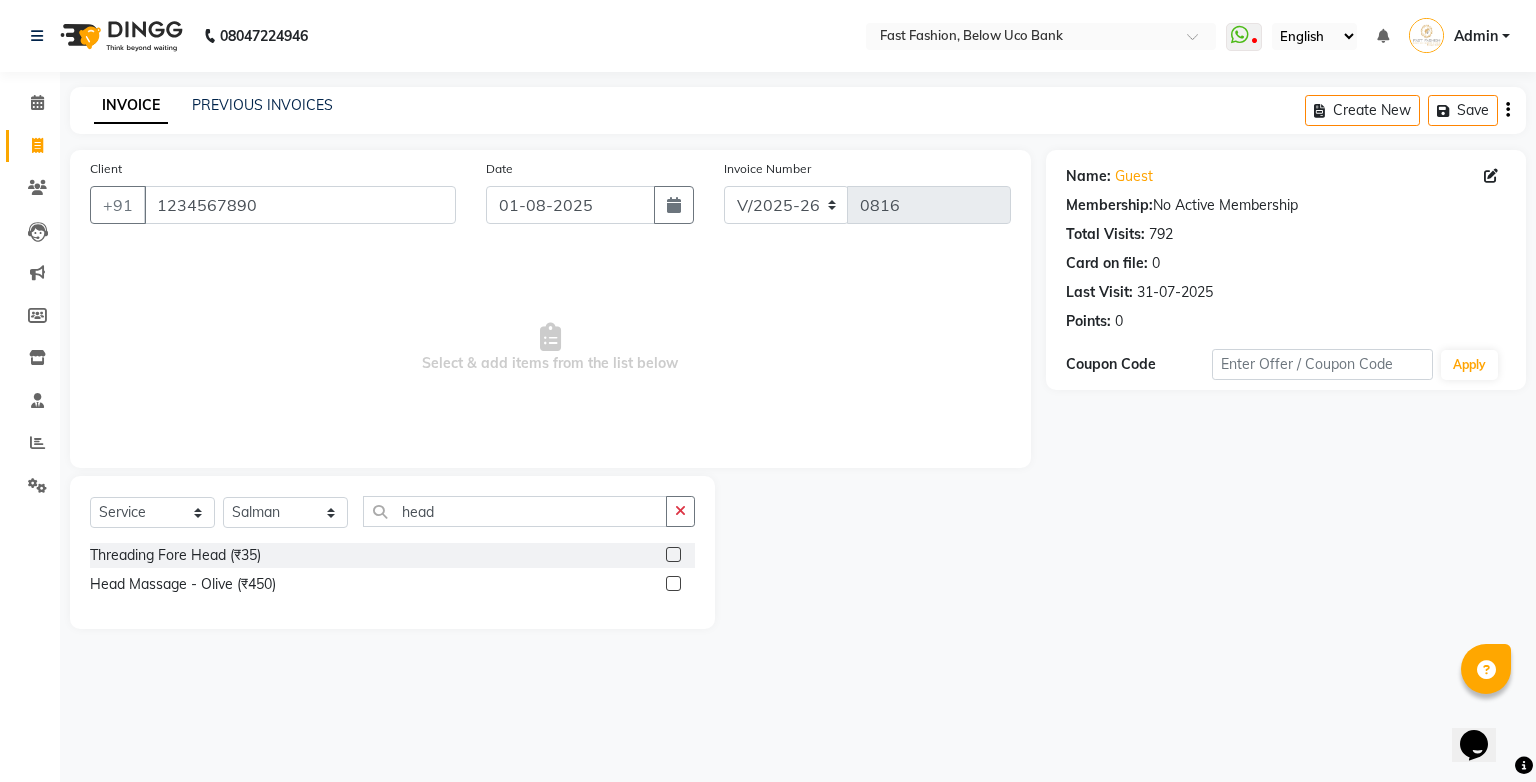click 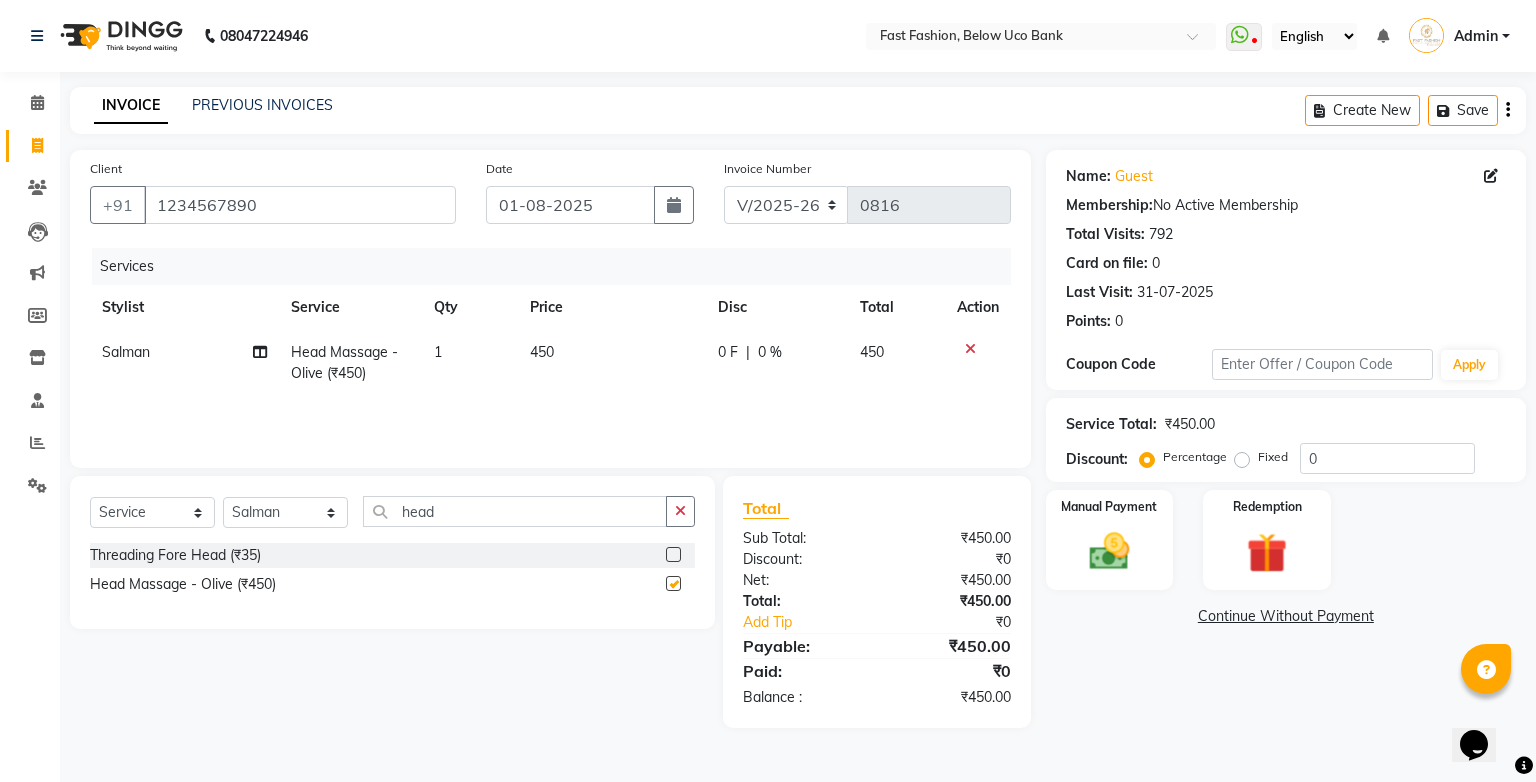 checkbox on "false" 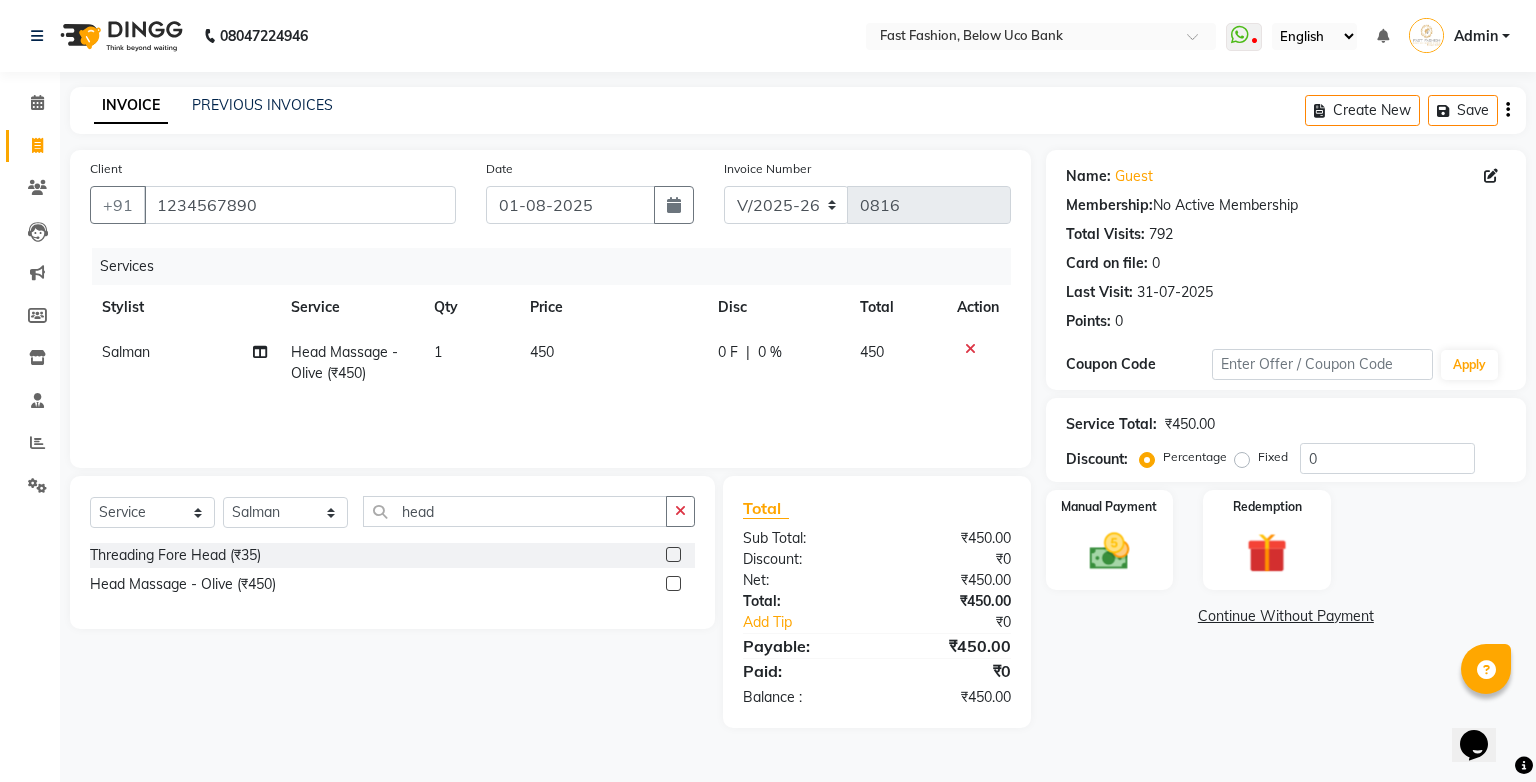 click on "450" 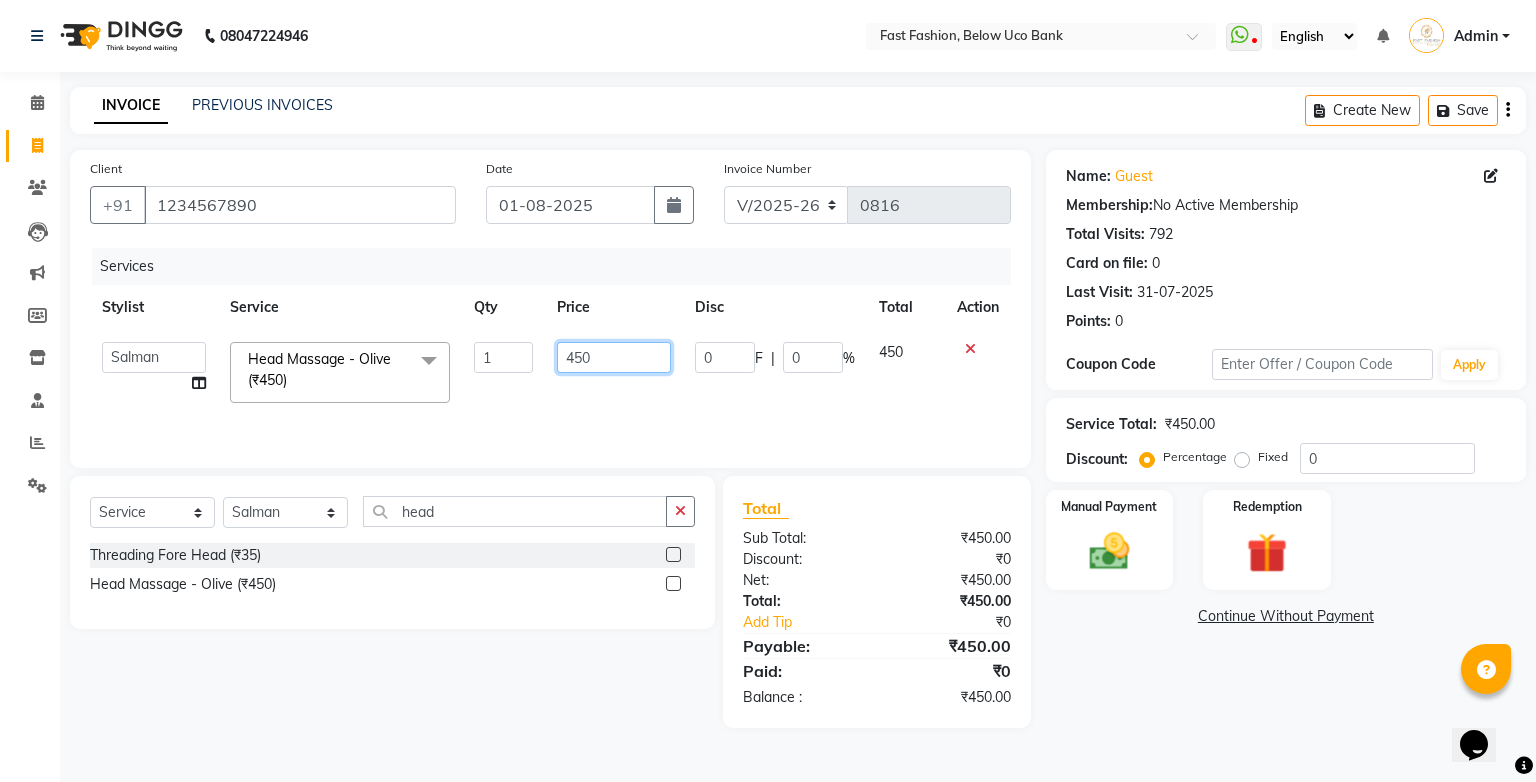click on "450" 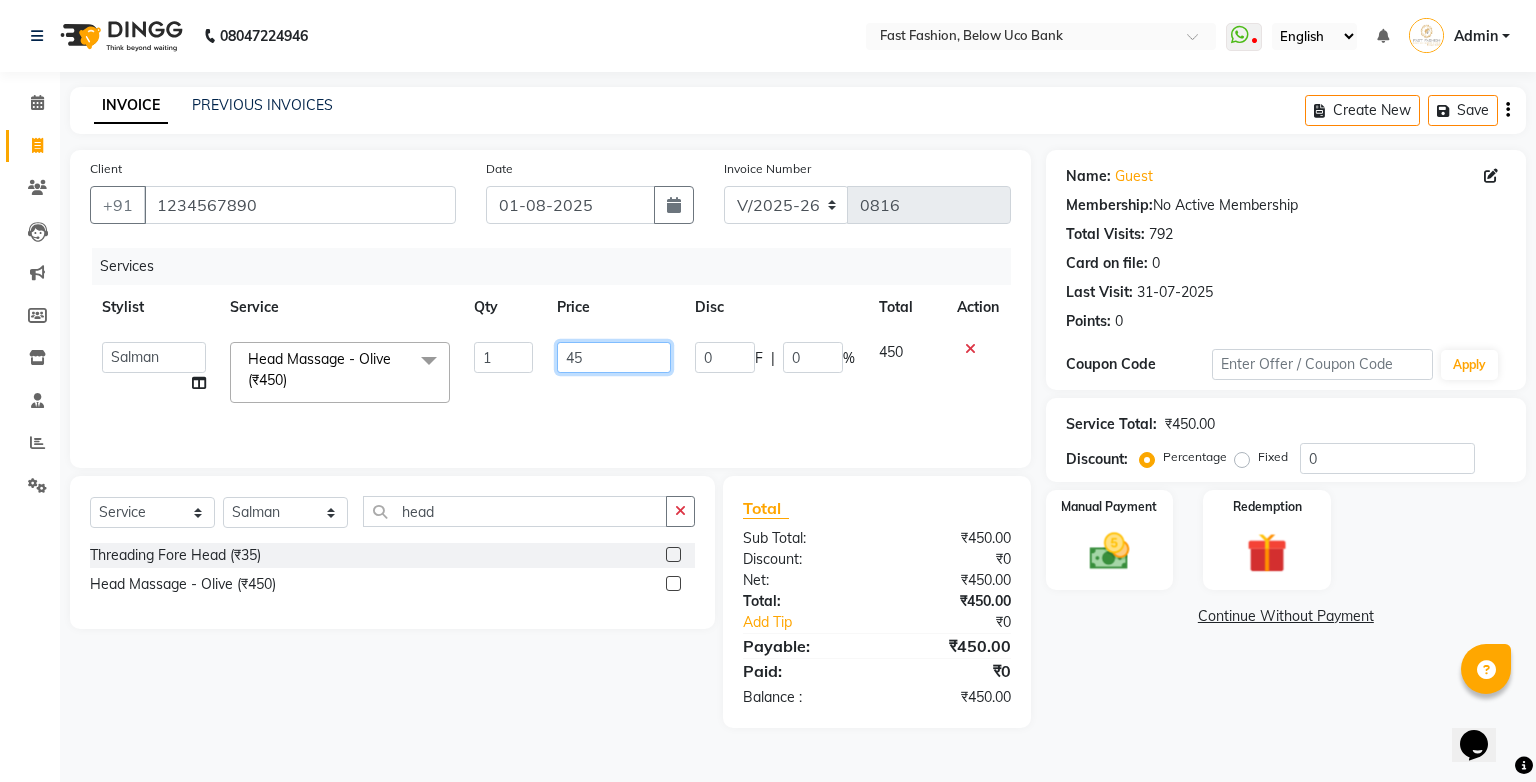 type on "4" 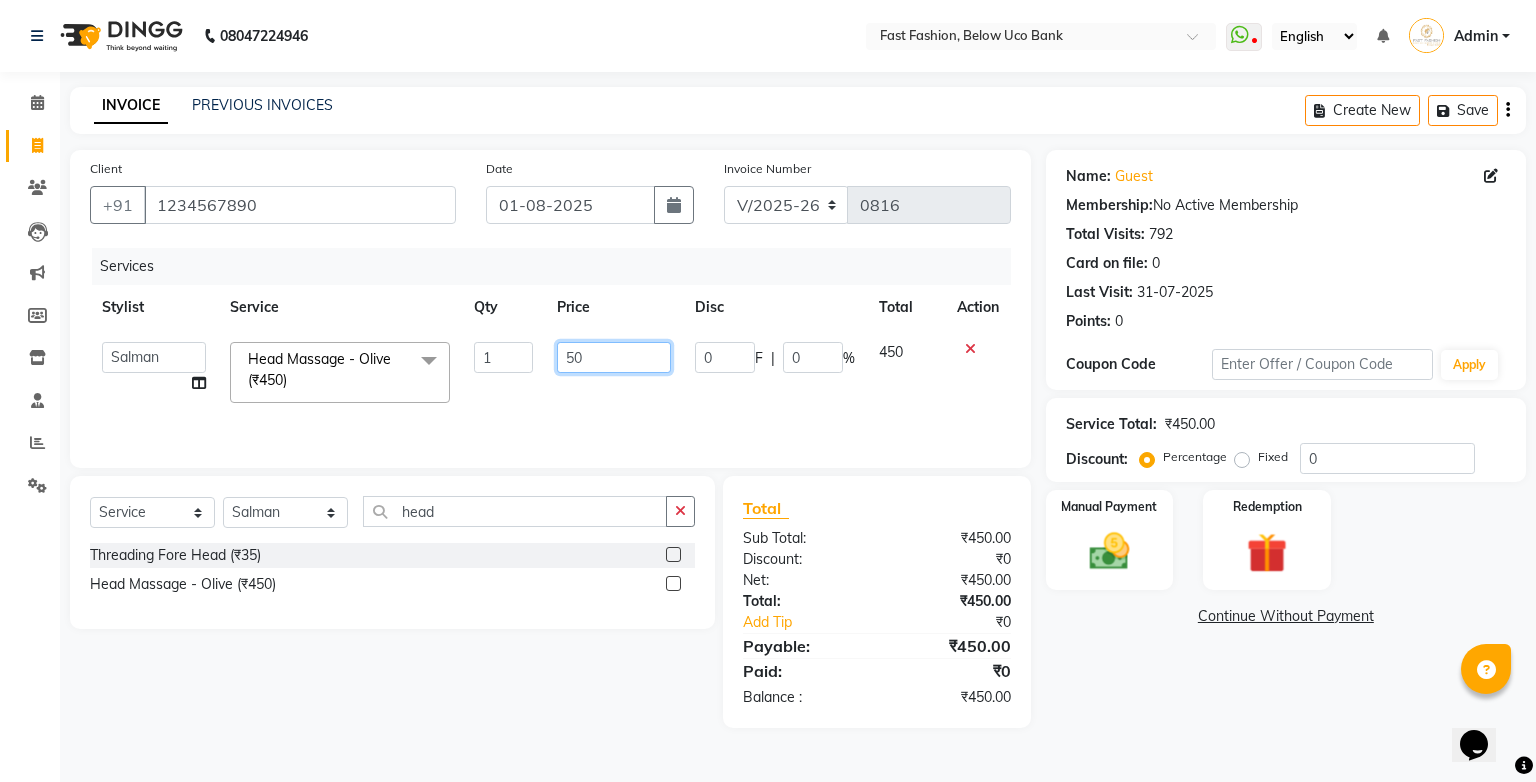 type on "500" 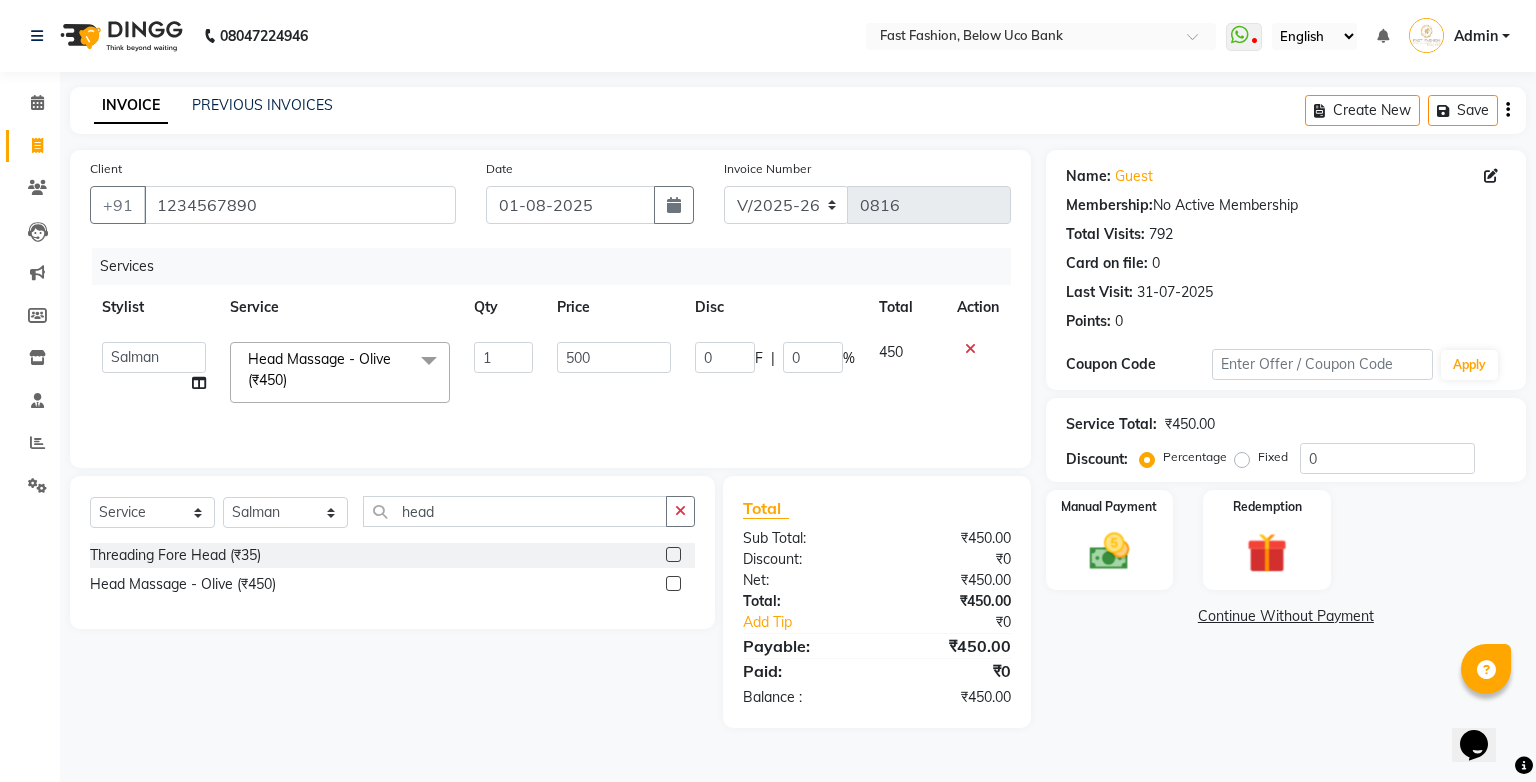 click on "Services Stylist Service Qty Price Disc Total Action  [FIRST]   [LAST]   [FIRST]   [LAST]   [FIRST]   [LAST]   [FIRST]   [LAST]   [FIRST]   [LAST]   [FIRST]   [LAST]   [FIRST]   [LAST]   [FIRST]   [LAST]   [FIRST]   [LAST]   [FIRST]   [LAST]   [FIRST]   [LAST]  Head Massage  -   Olive (₹450)  x Bleach Diamond Face (₹350) Bleach Diamond Blouse Line (₹450) Bleach Diamond Half Back (₹500) Bleach Diamond Full Back (₹800) Bleach Diamond Tummy (₹500) Bleach Diamond Half Arm (₹700) Bleach Diamond Full Arm (₹900) Bleach Diamond Half Leg (₹900) Bleach Diamond Full Leg (₹1300) Bleach Diamond Full Body (₹3200) Split end (₹900) Round Clean (₹100) Ladies Advance HairCut (₹450) Men HairCut (₹250) HairCut child Boy (₹180) Haircut child Girl (₹250) Ladies HairCut (₹350) Hi light Women (₹300) Hi light Men (₹150) Beard Setting (₹150) Shave (₹100) Blow Dry with wash (₹300) Blow Dry without wash (₹250) Hair Color  -   Moustache (₹200) Color Men (₹950) Color Beard (₹800) Root Touch (₹1100) color women (₹2000) Hair Wash Women (₹150) Hair Wash Men (₹100) Hair Styling Men (₹100) 1 500 0" 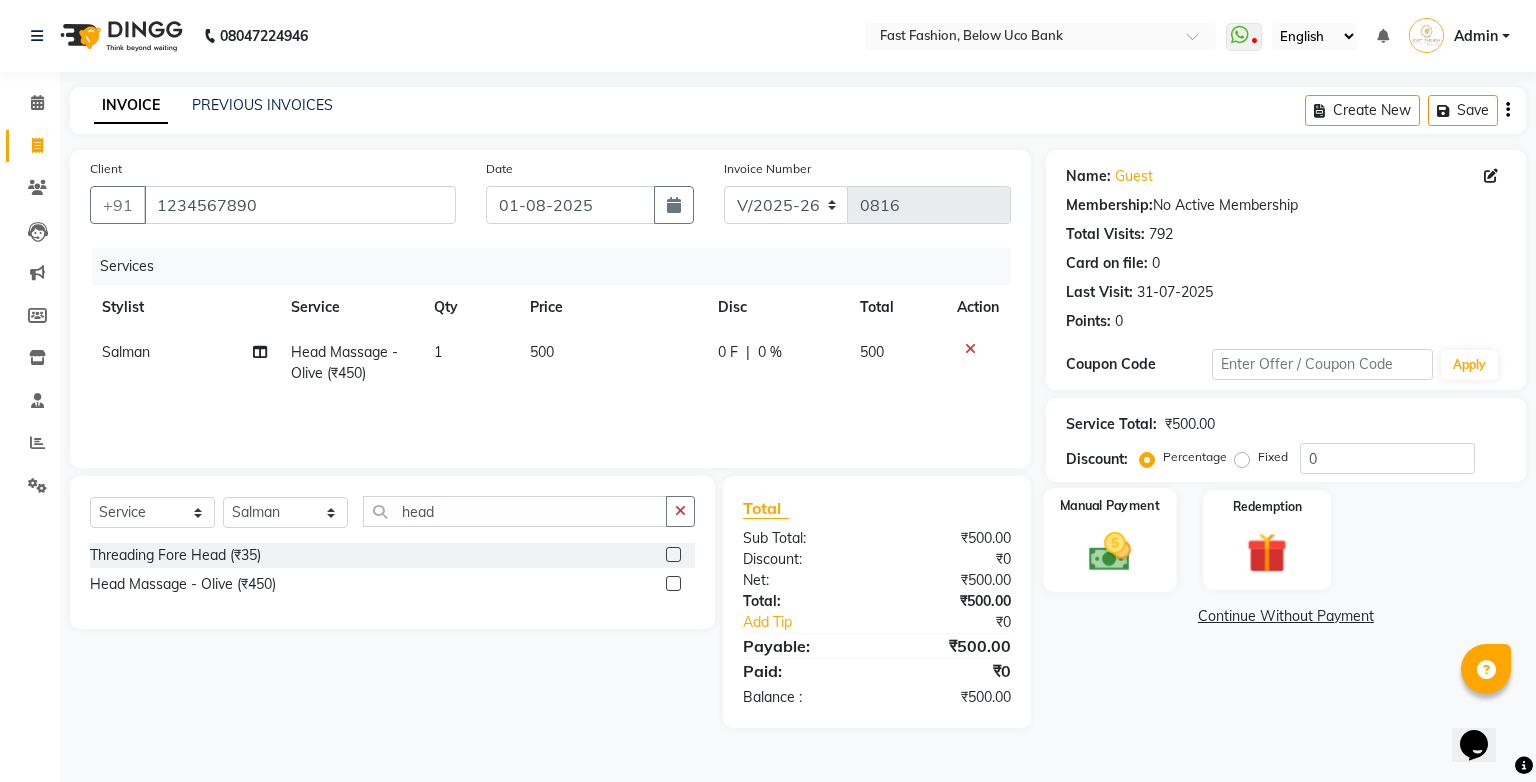 click 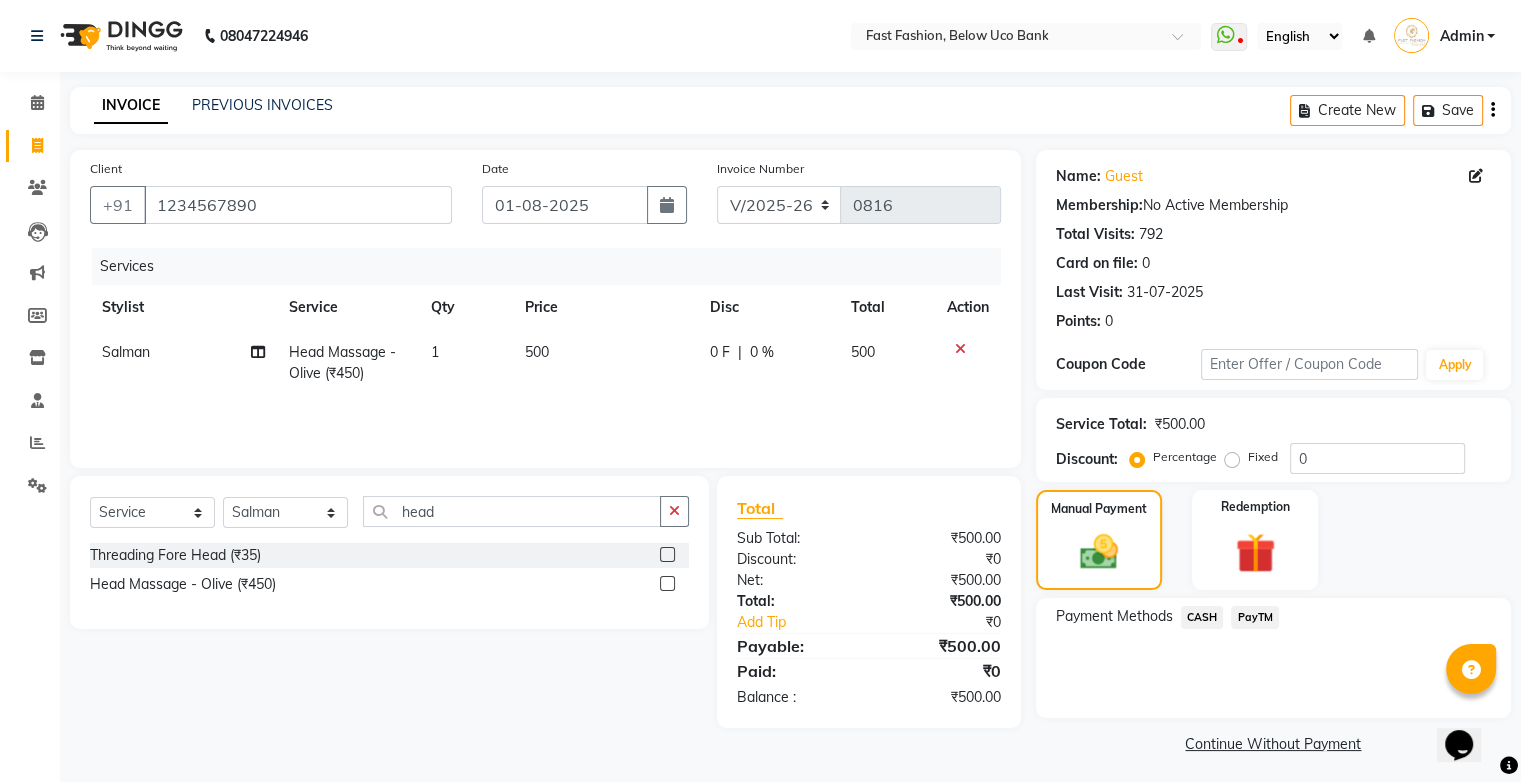 click on "PayTM" 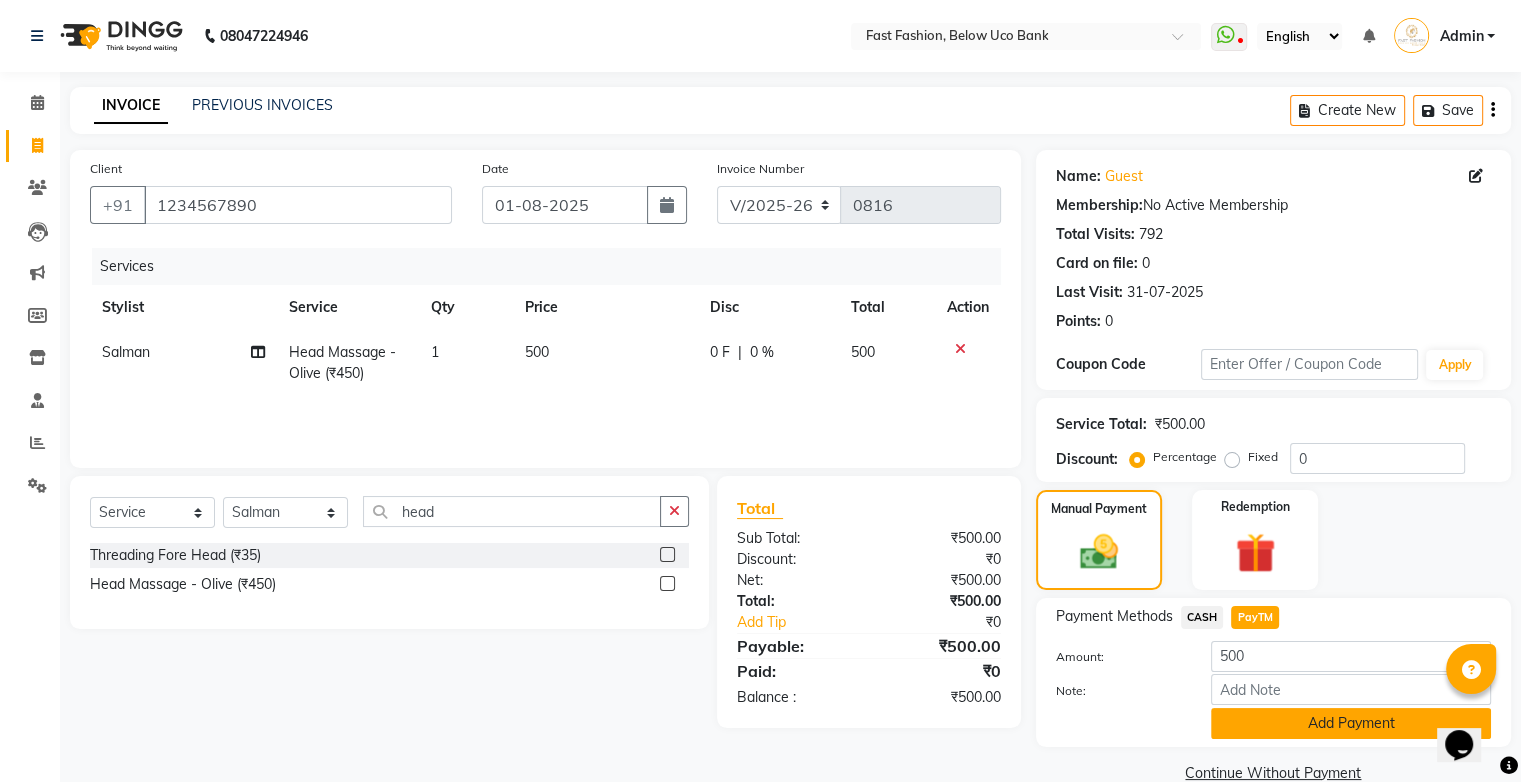 click on "Add Payment" 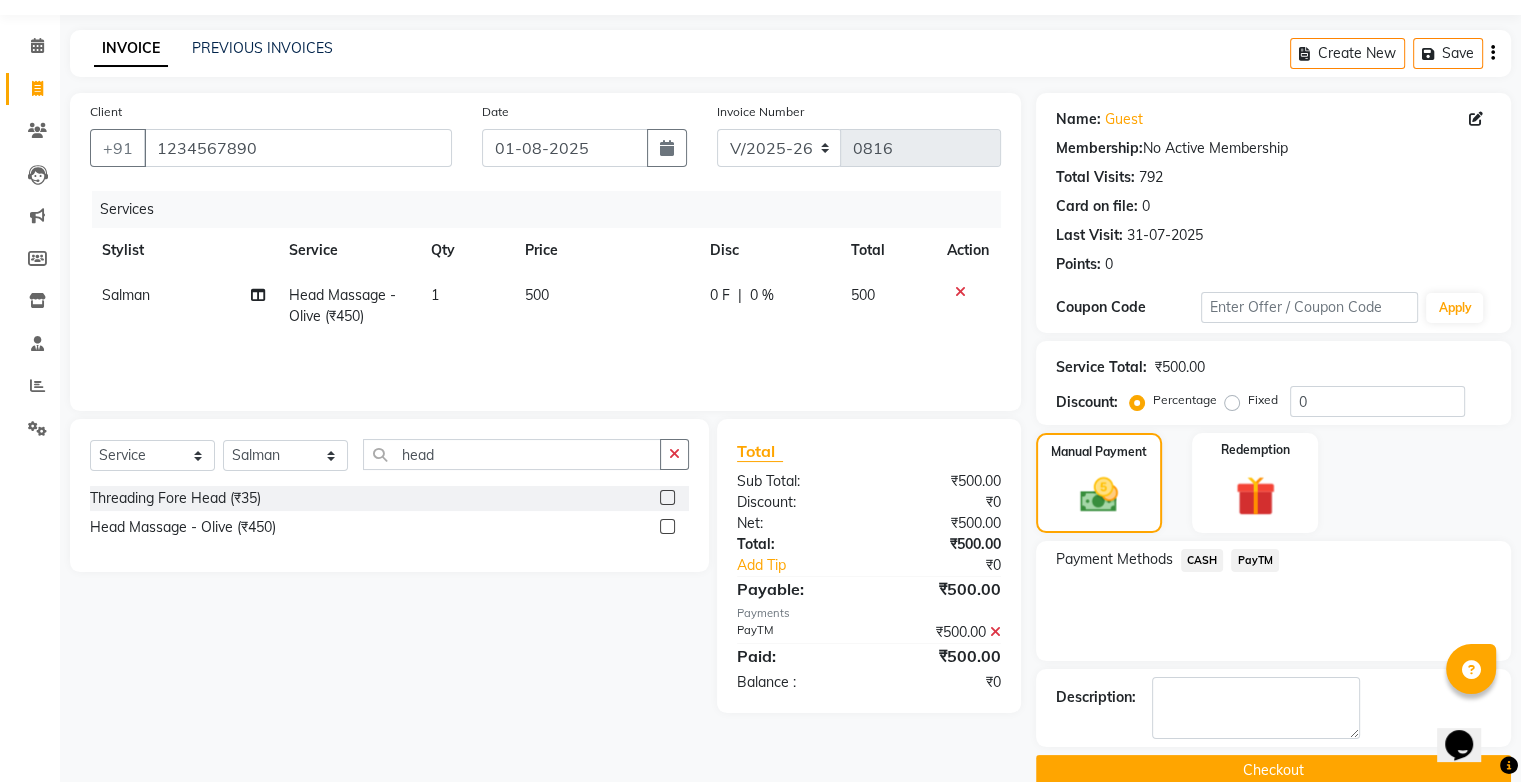 scroll, scrollTop: 88, scrollLeft: 0, axis: vertical 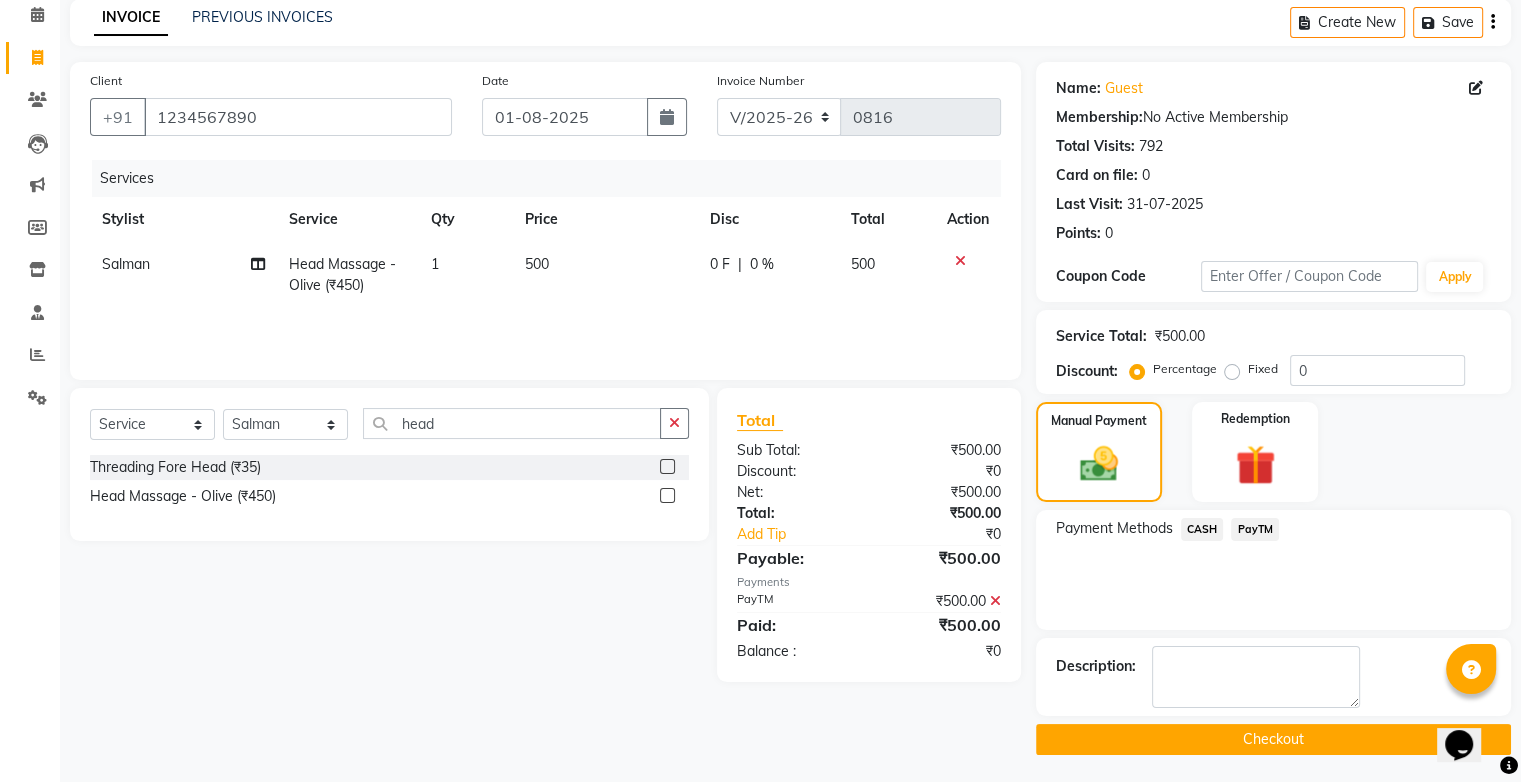 click on "Checkout" 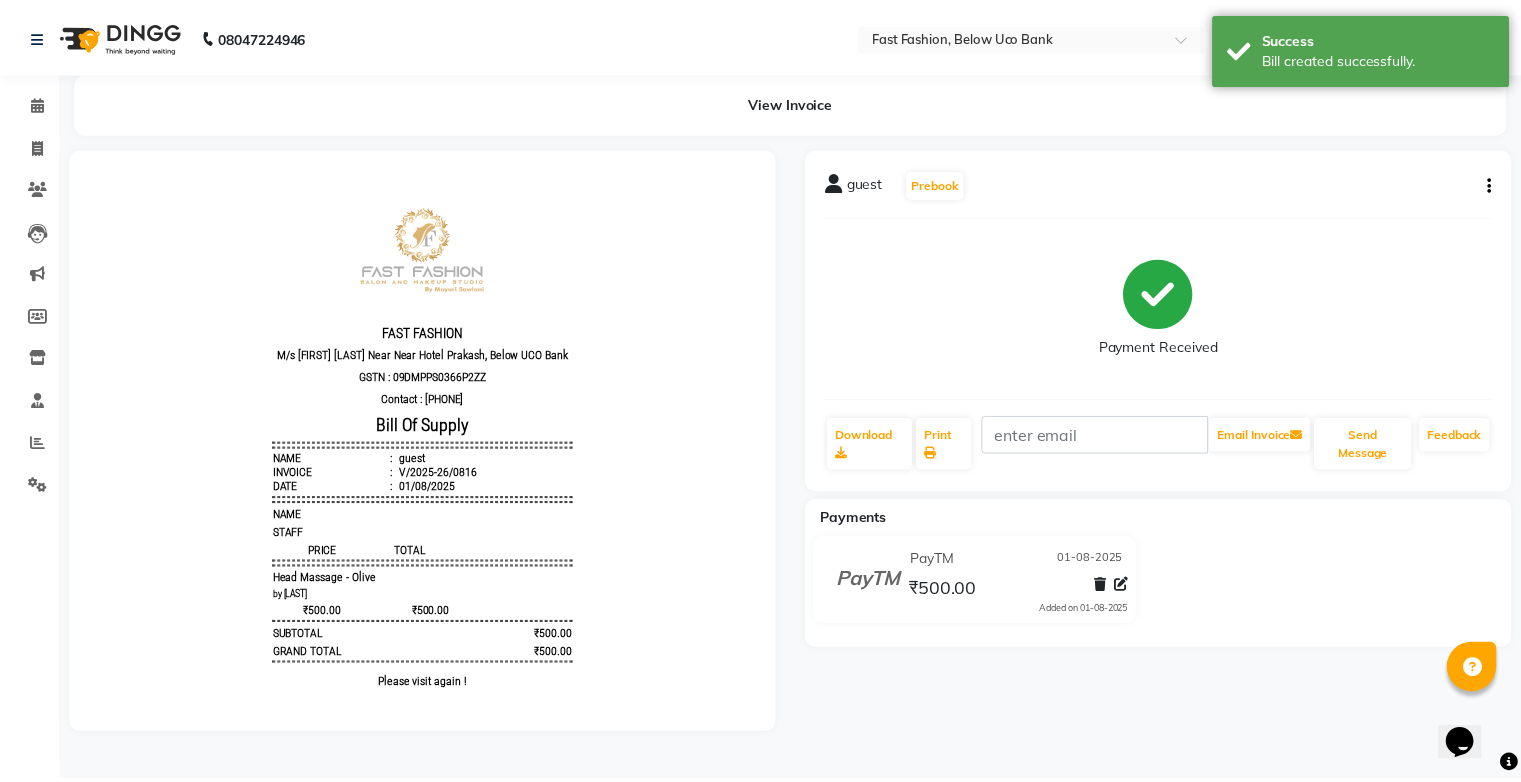 scroll, scrollTop: 0, scrollLeft: 0, axis: both 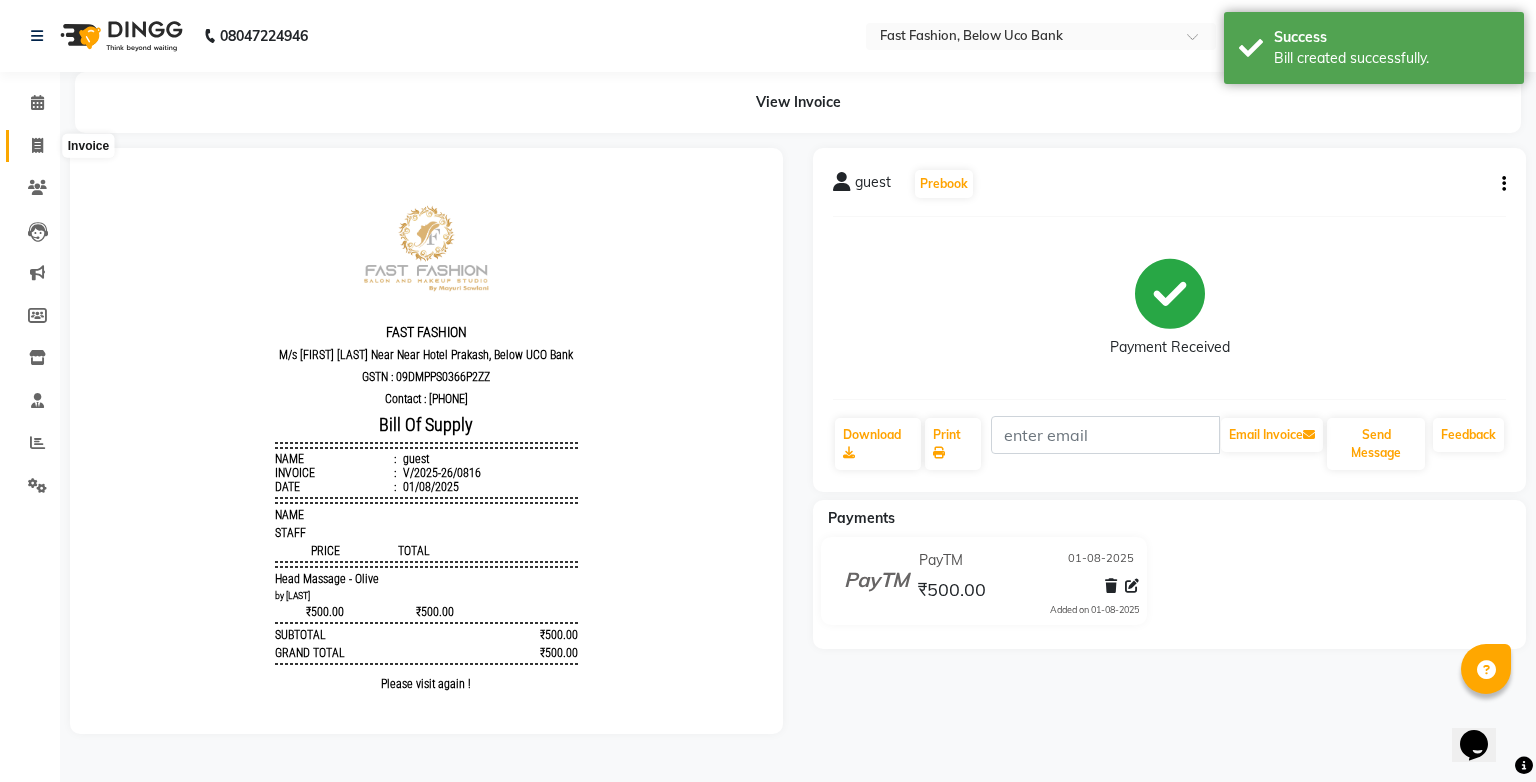 click 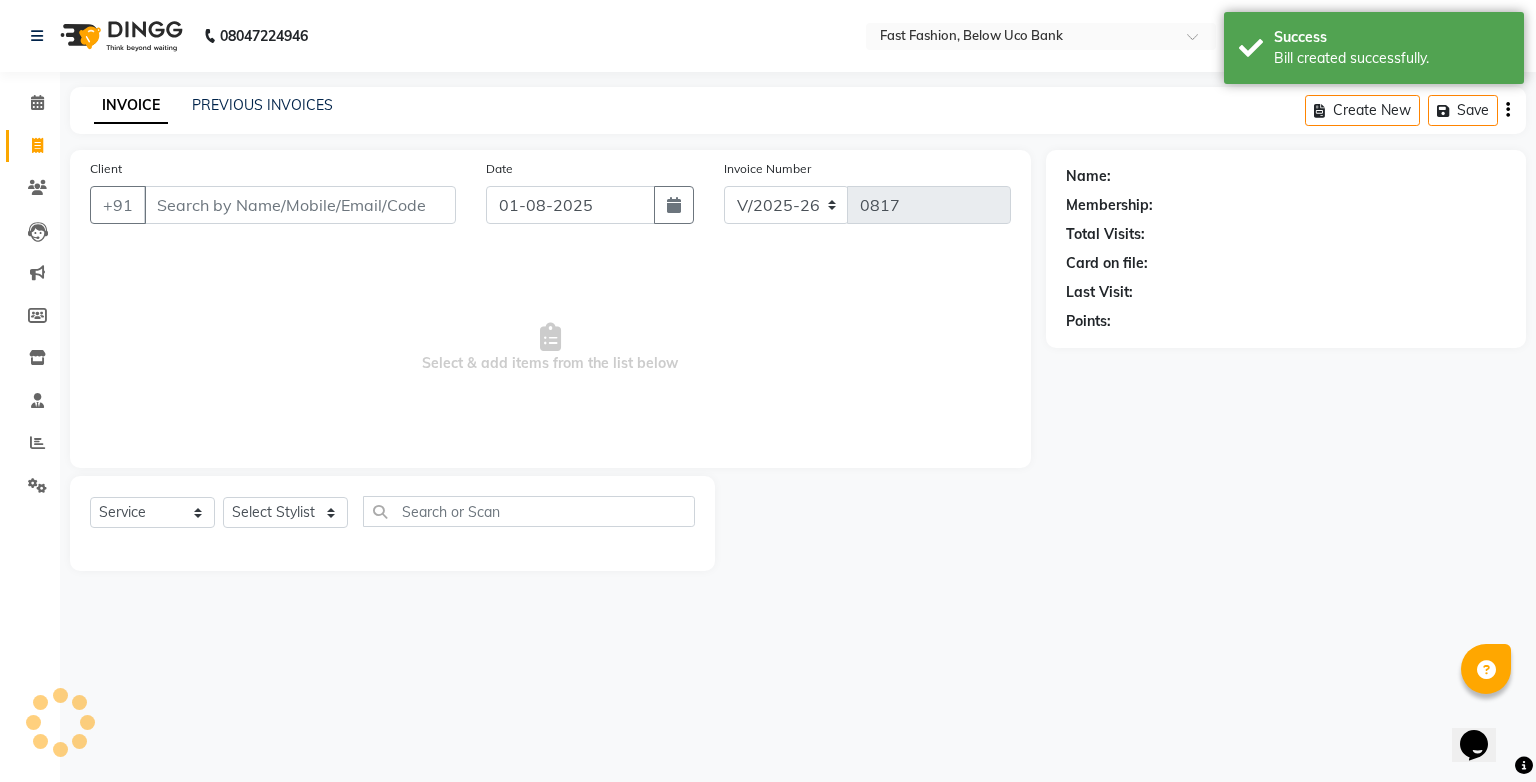 click on "Client" at bounding box center (300, 205) 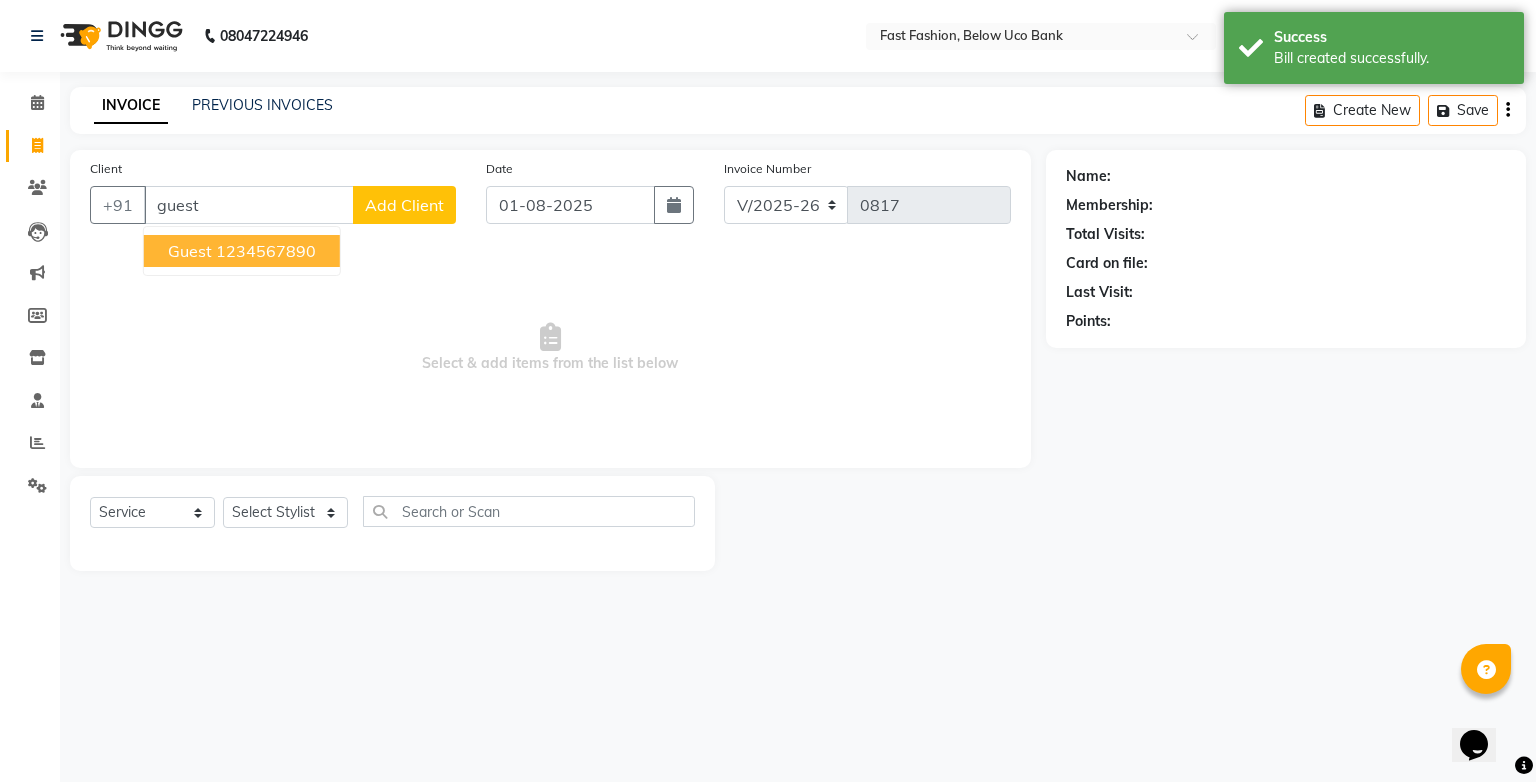 click on "guest" at bounding box center [190, 251] 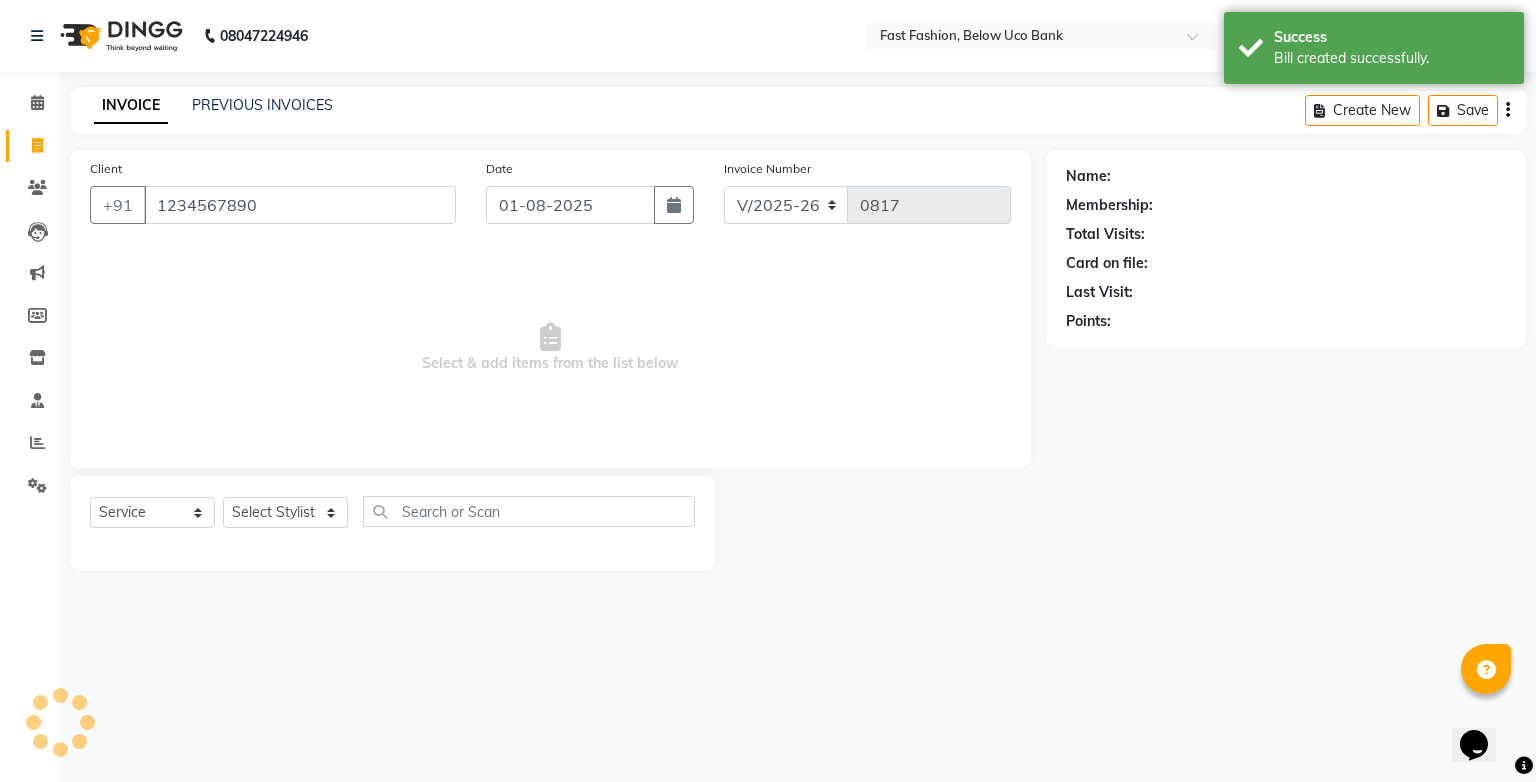 type on "1234567890" 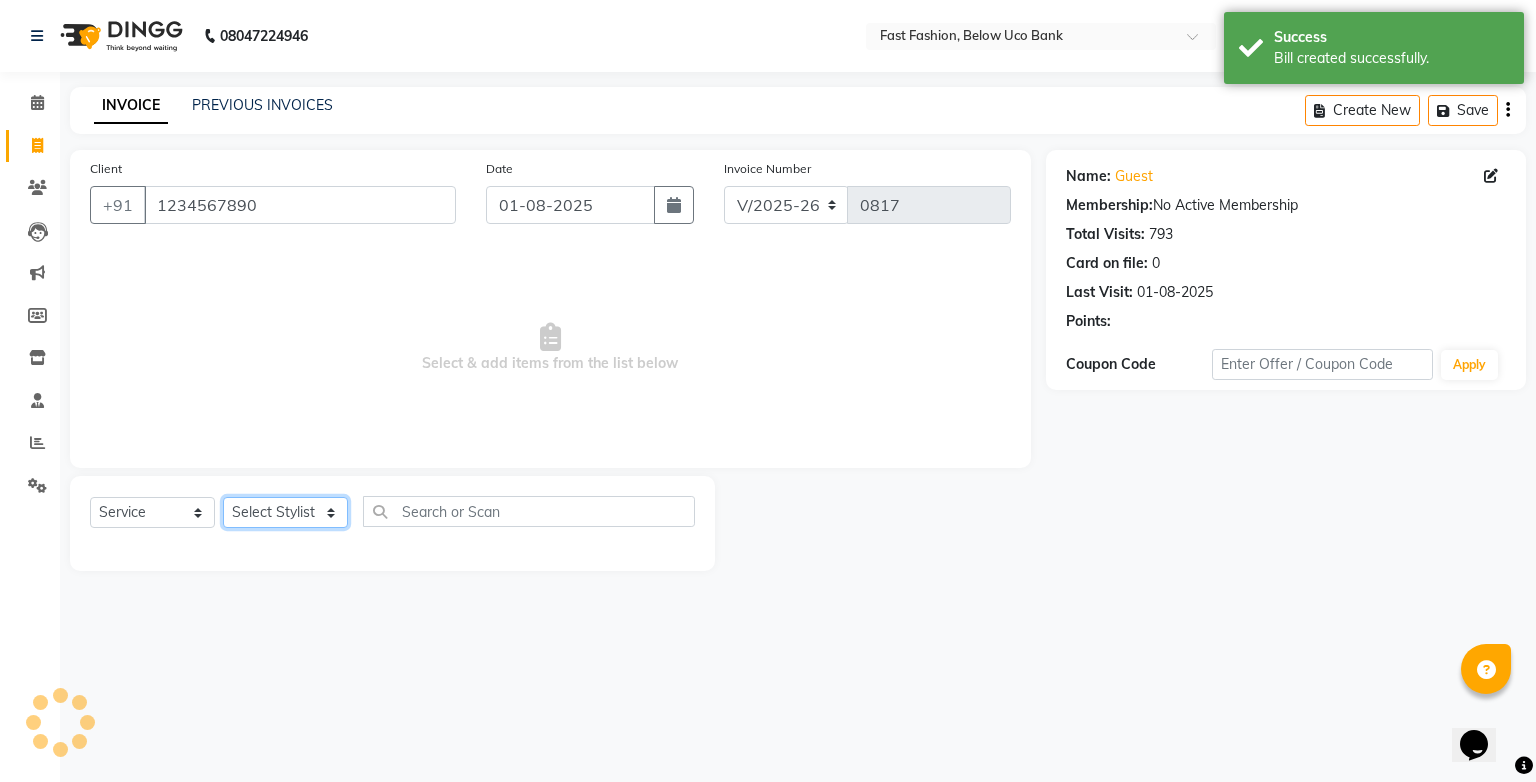 click on "Select Stylist [FIRST] [LAST] [FIRST] [LAST] [FIRST] [LAST] [FIRST] [LAST] [FIRST] [LAST] [FIRST] [LAST] [FIRST] [LAST] [FIRST] [LAST] [FIRST] [LAST] [FIRST] [LAST] [FIRST] [LAST] [FIRST] [LAST]" 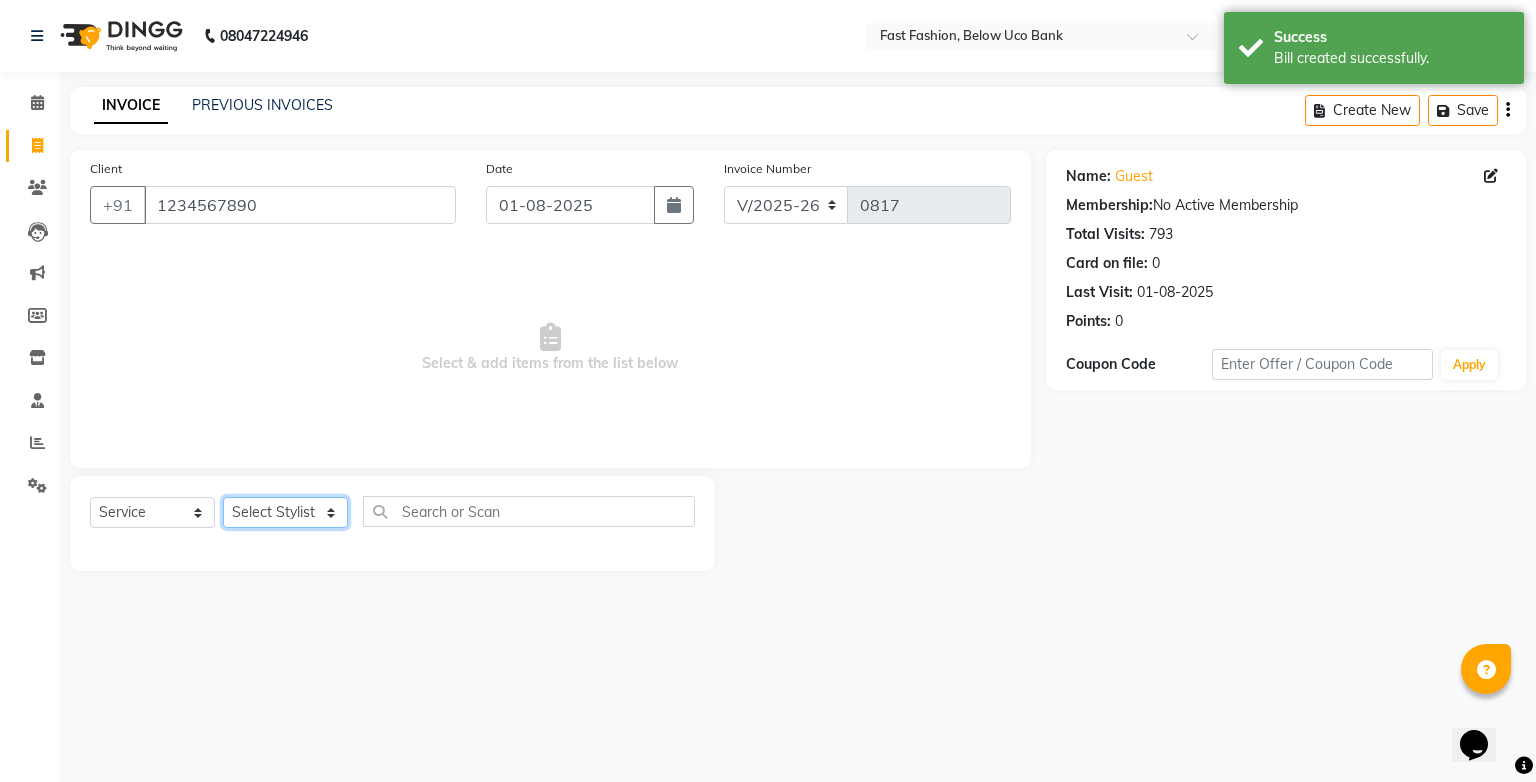 select on "22049" 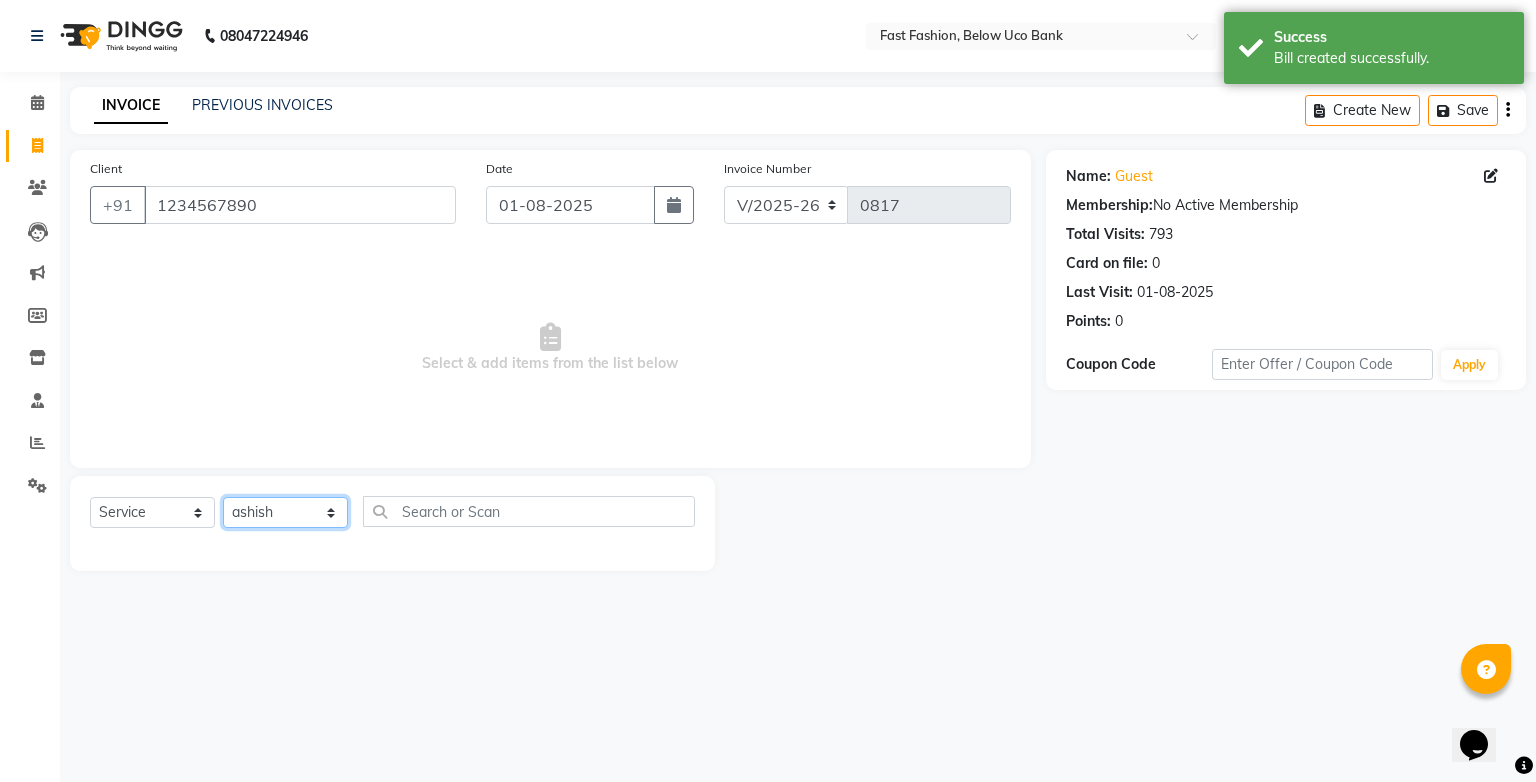 click on "Select Stylist [FIRST] [LAST] [FIRST] [LAST] [FIRST] [LAST] [FIRST] [LAST] [FIRST] [LAST] [FIRST] [LAST] [FIRST] [LAST] [FIRST] [LAST] [FIRST] [LAST] [FIRST] [LAST] [FIRST] [LAST] [FIRST] [LAST]" 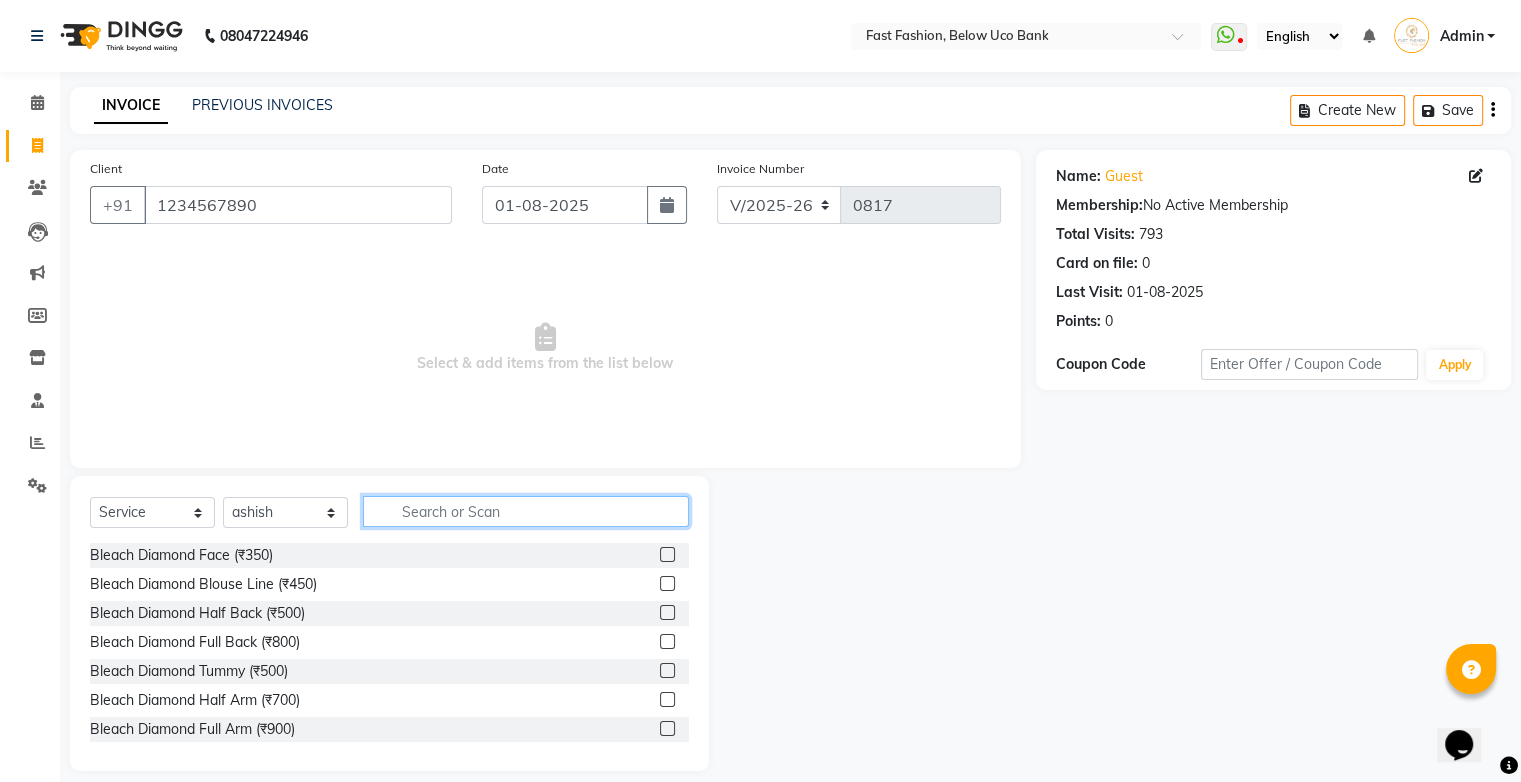 click 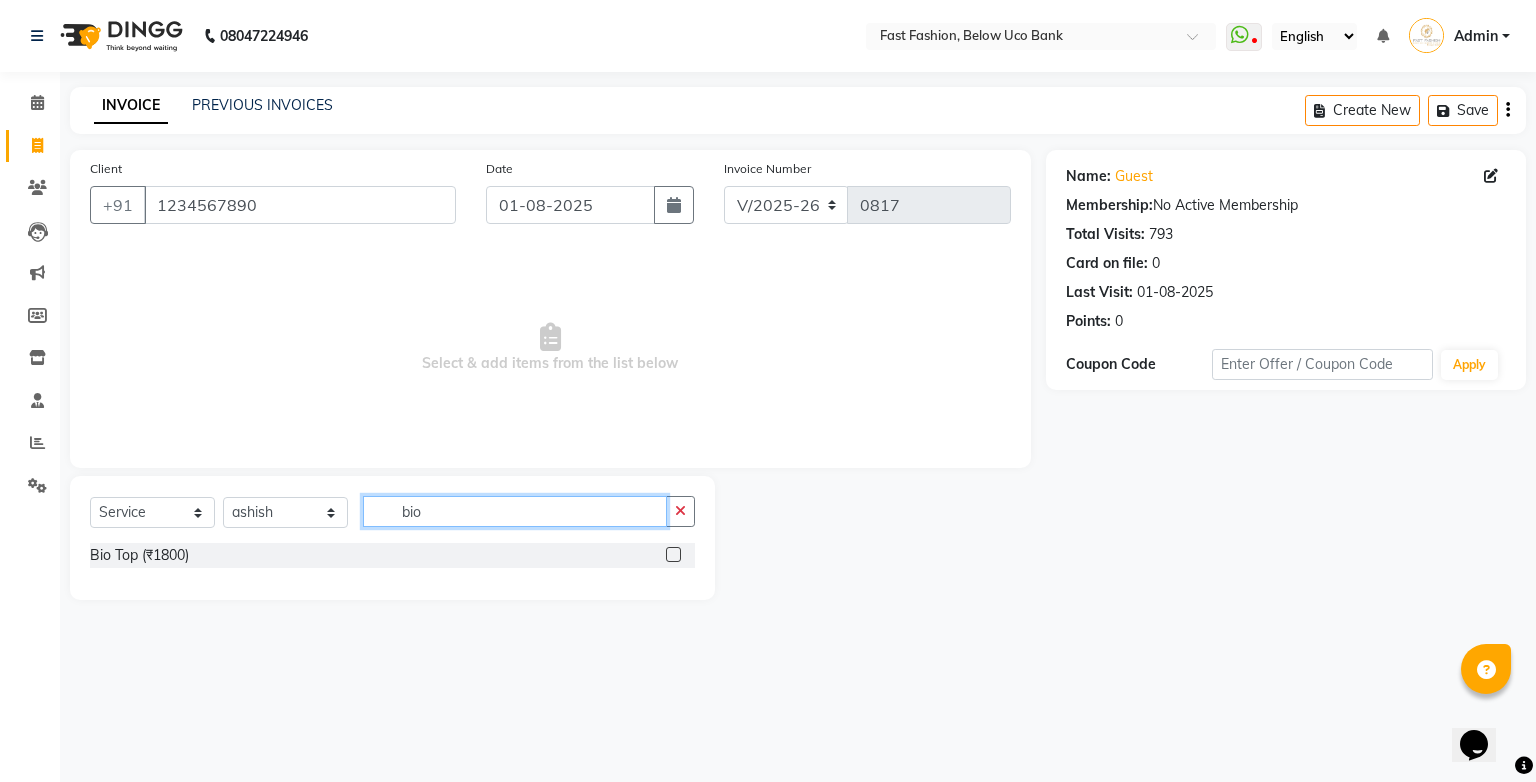 click on "bio" 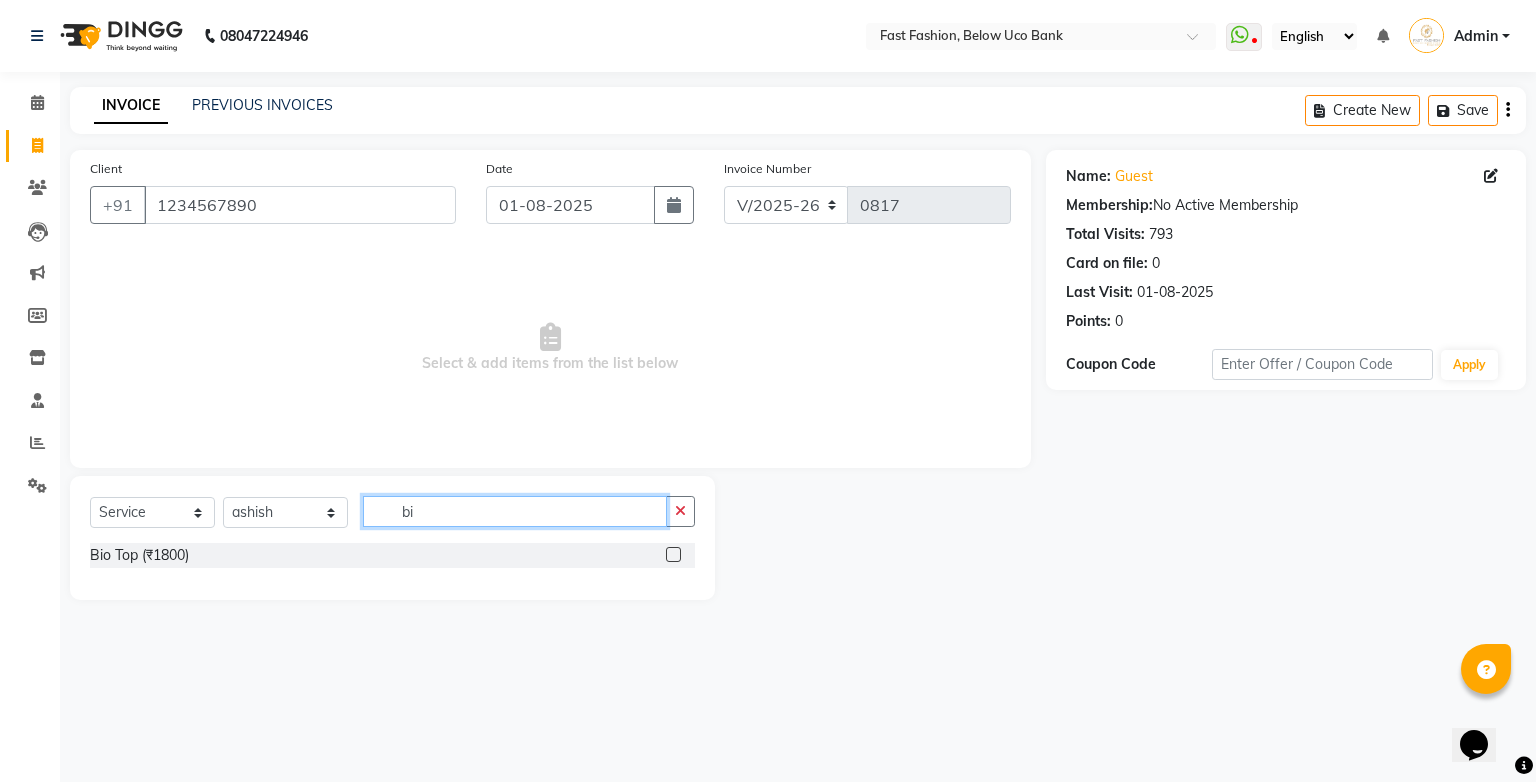type on "b" 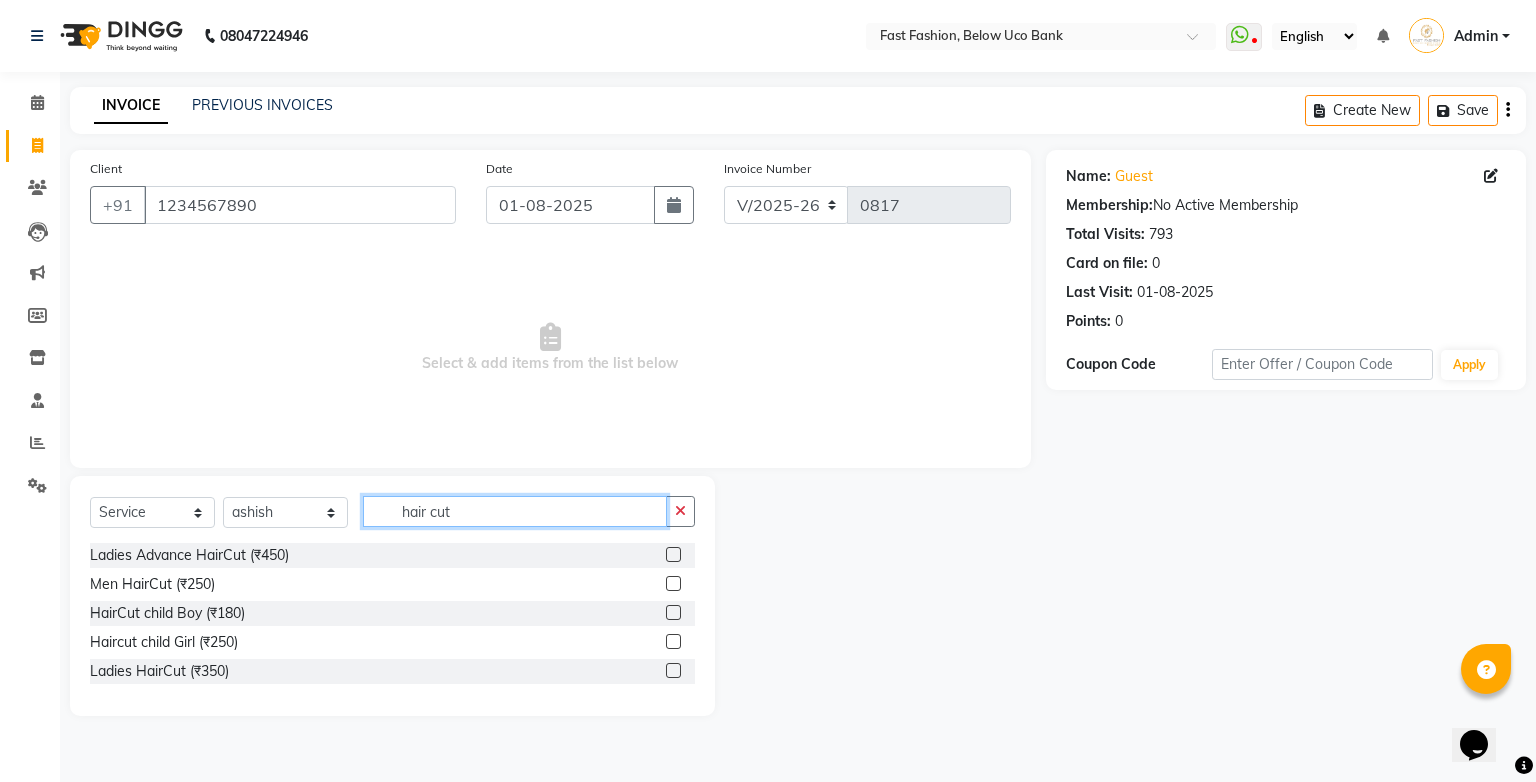 type on "hair cut" 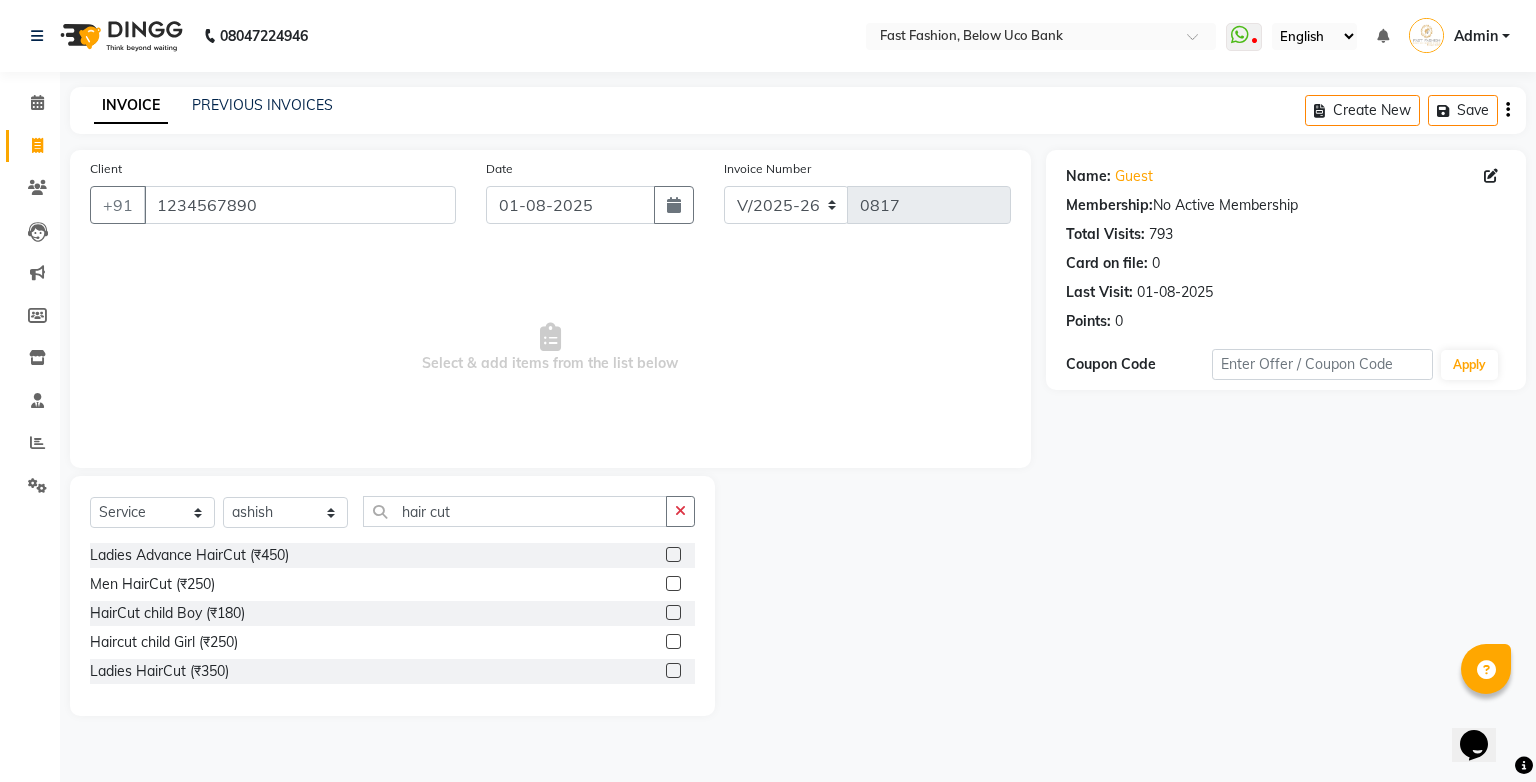 click 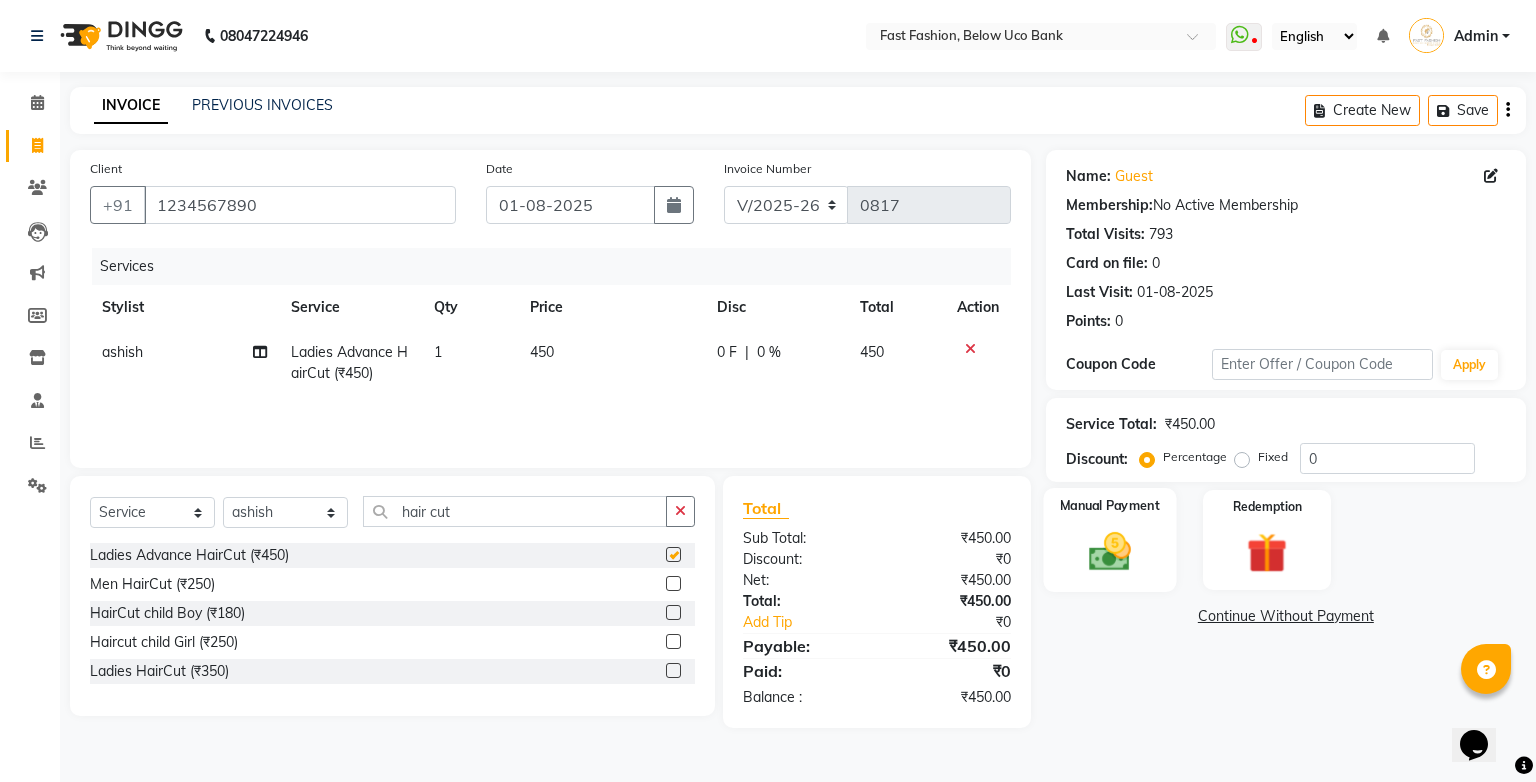 checkbox on "false" 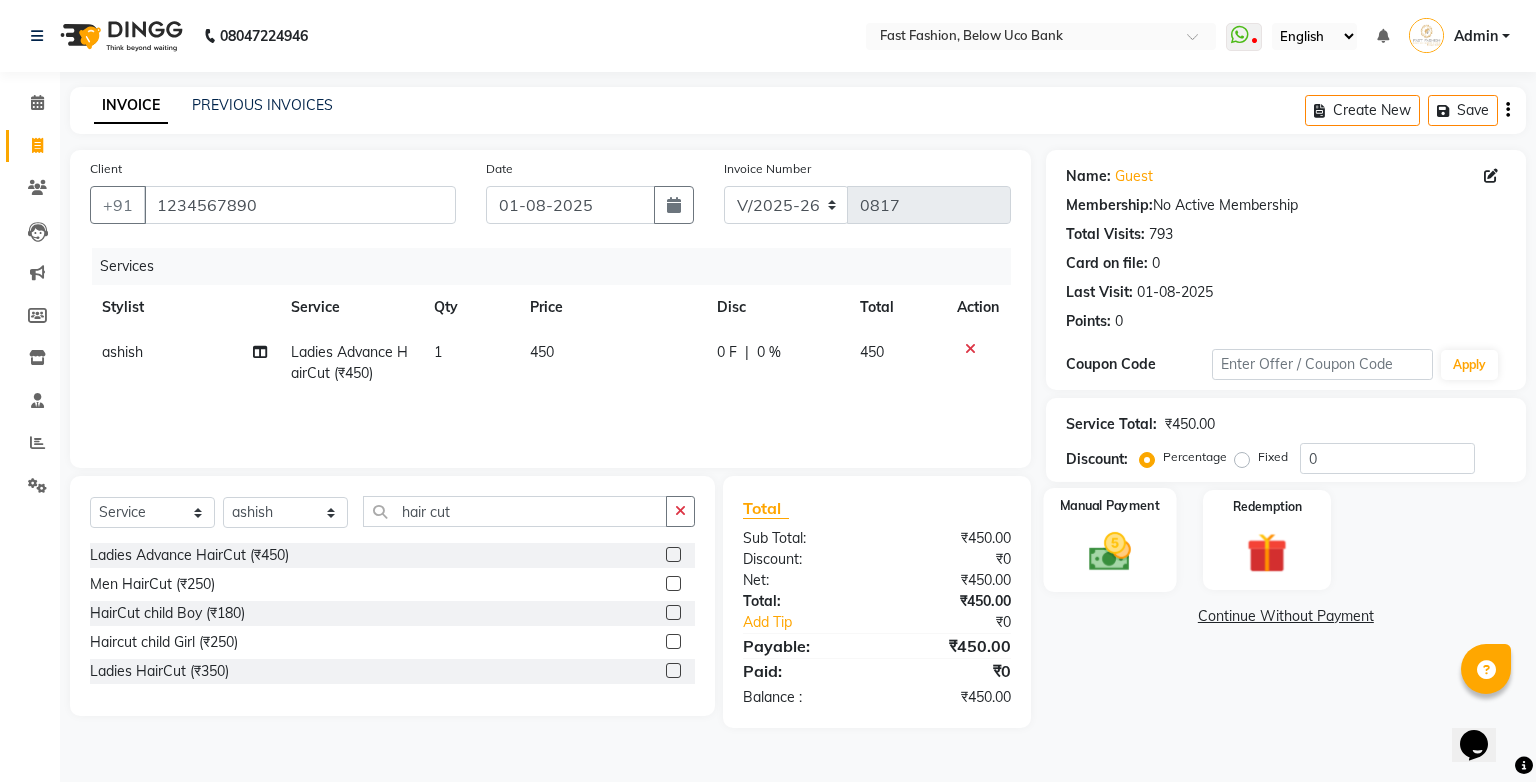 click 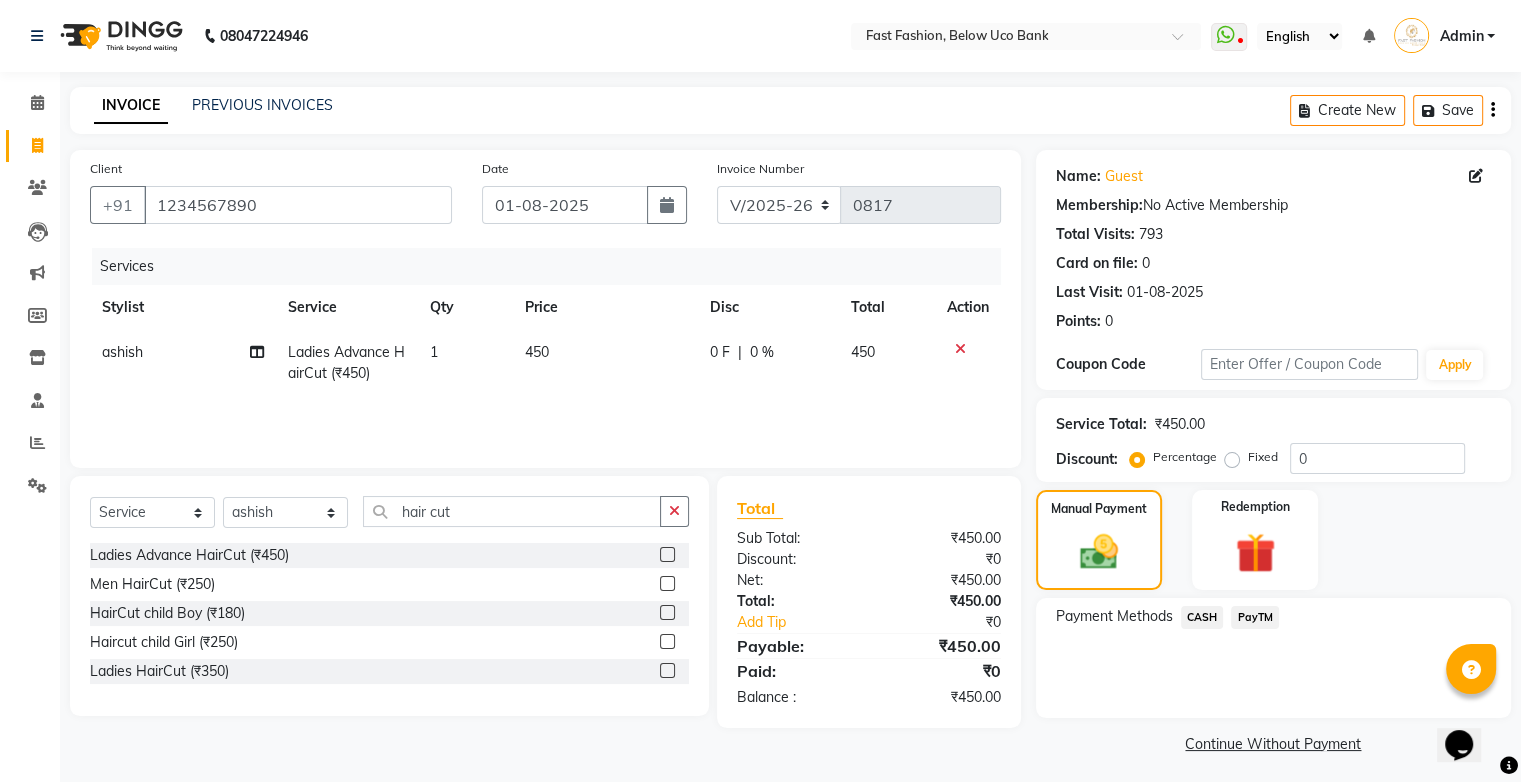 click on "PayTM" 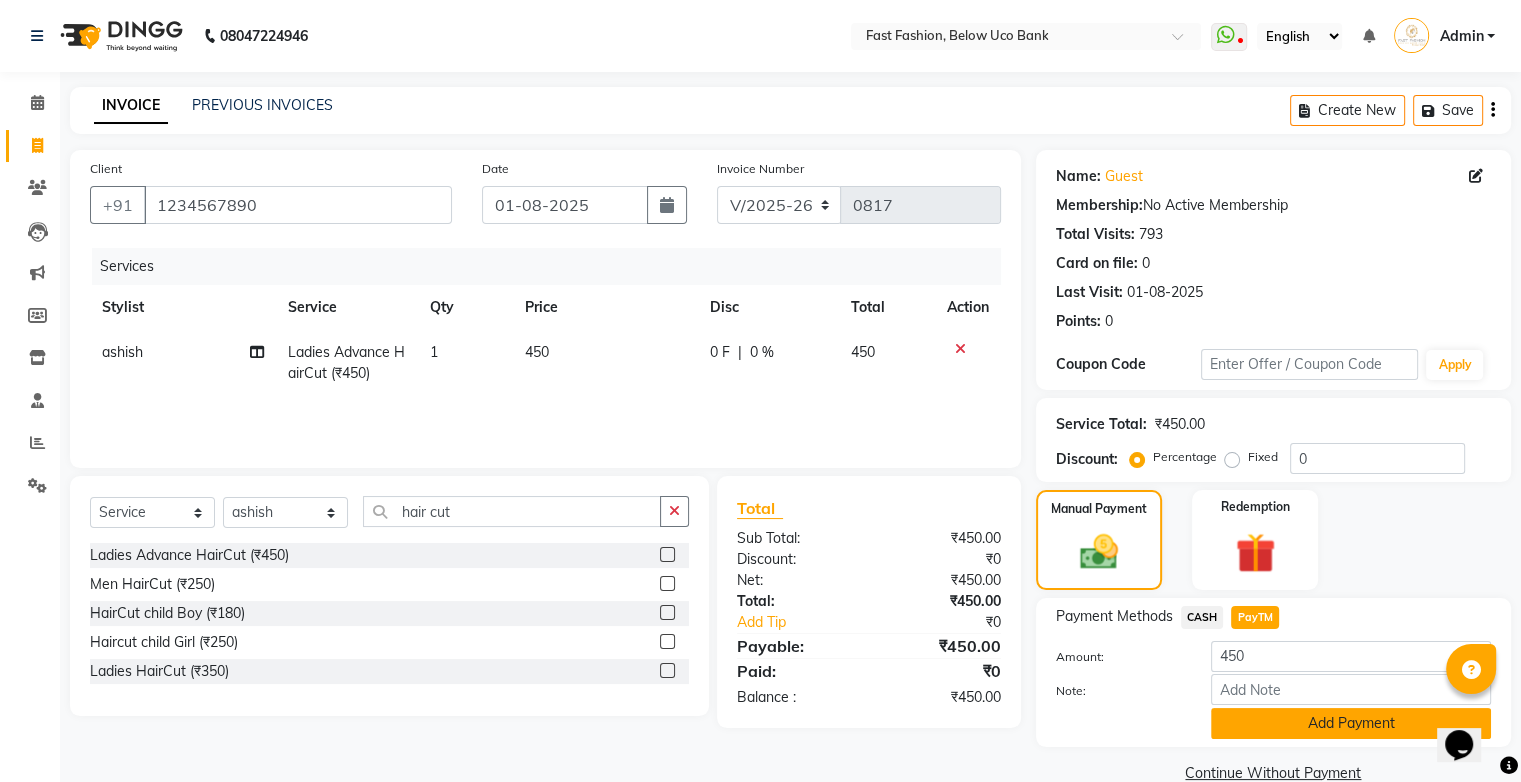 click on "Add Payment" 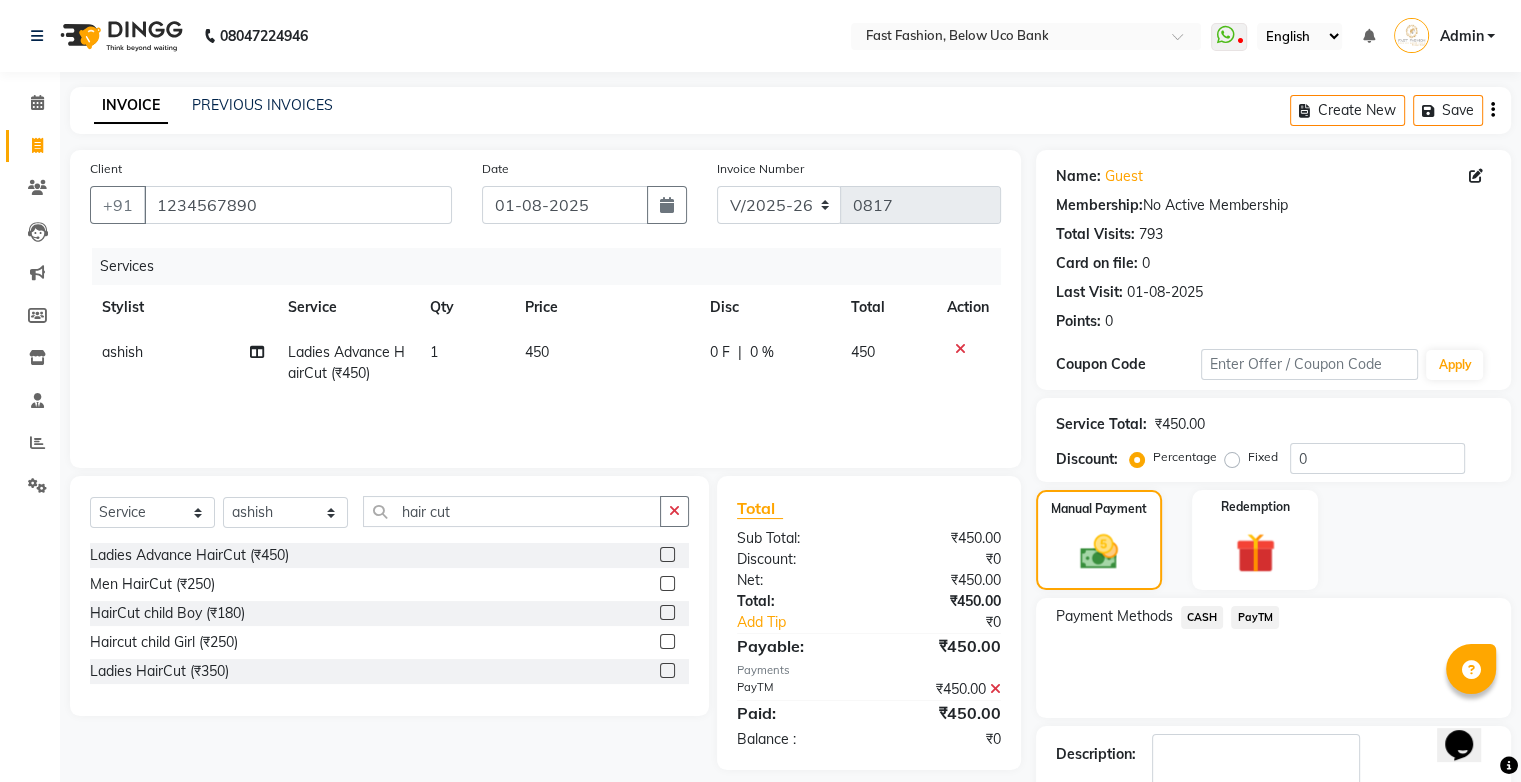 scroll, scrollTop: 88, scrollLeft: 0, axis: vertical 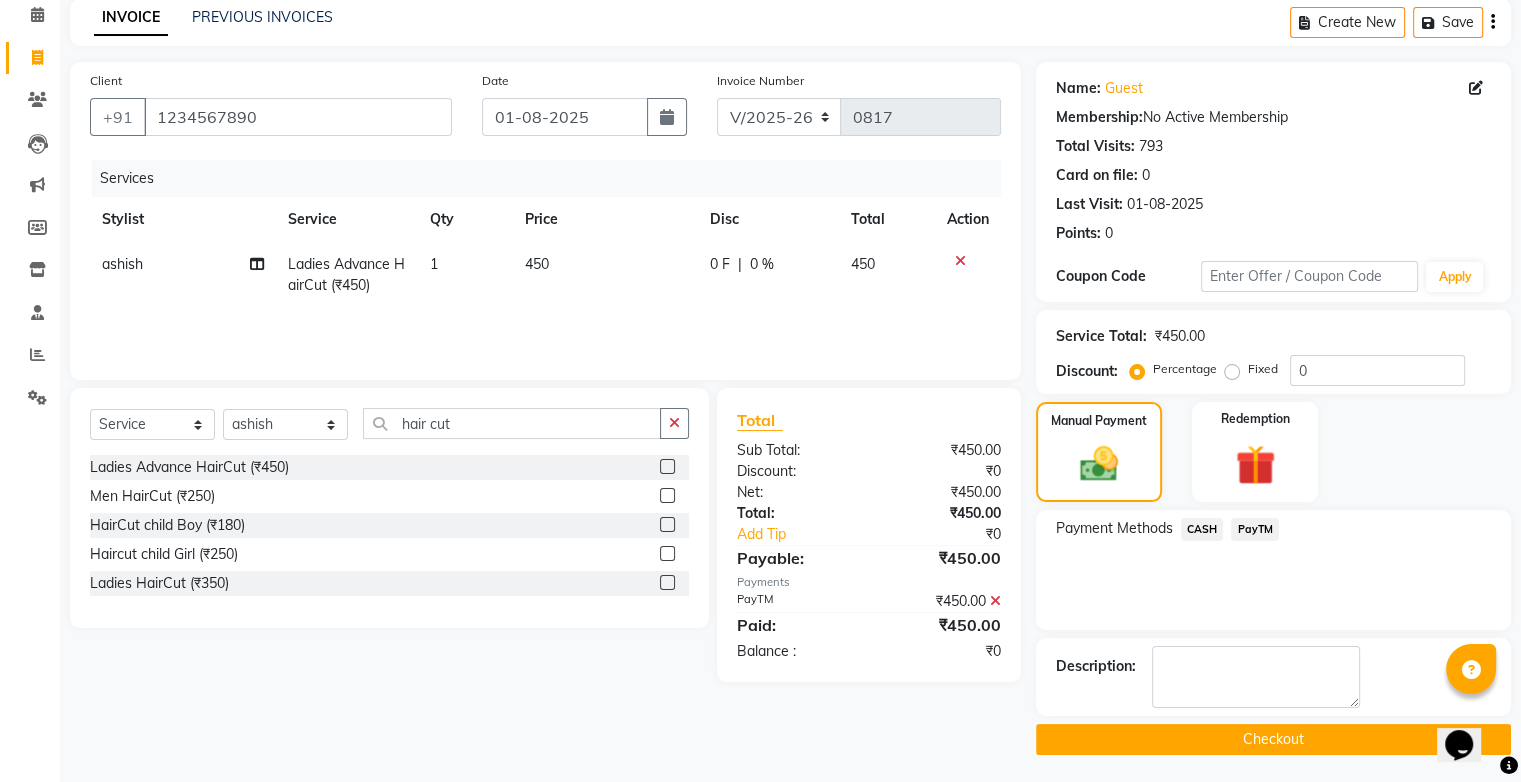 click on "Checkout" 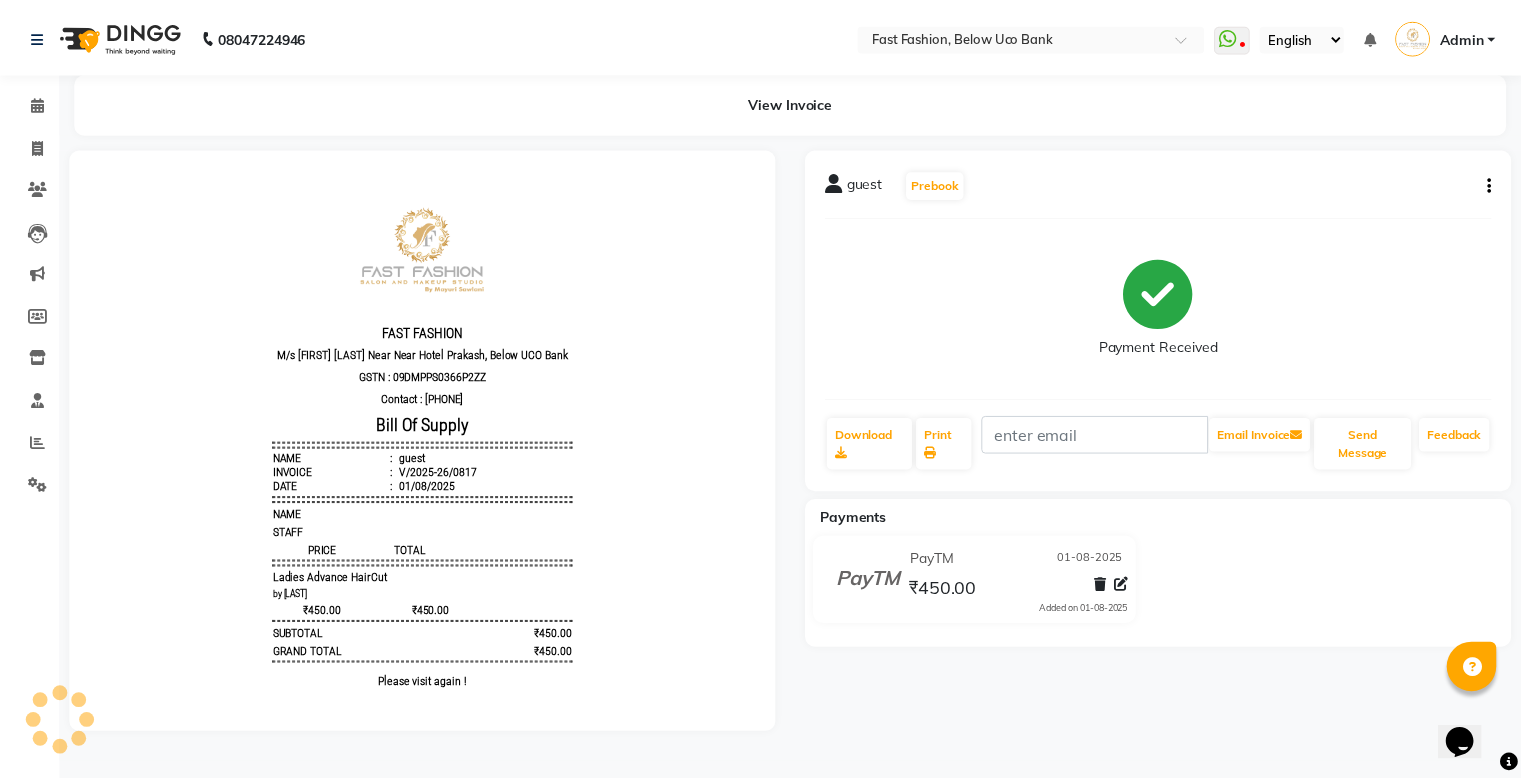 scroll, scrollTop: 0, scrollLeft: 0, axis: both 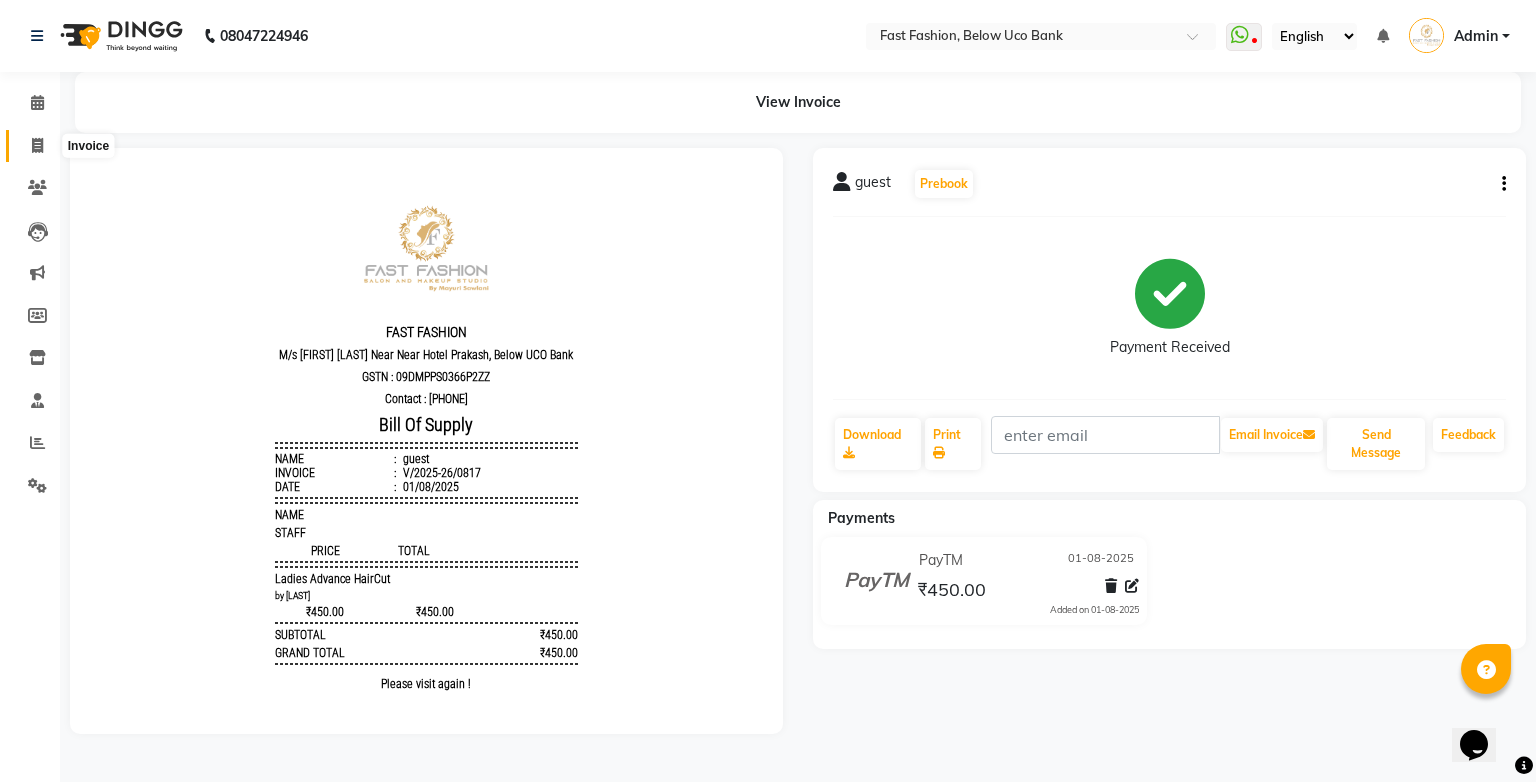 click 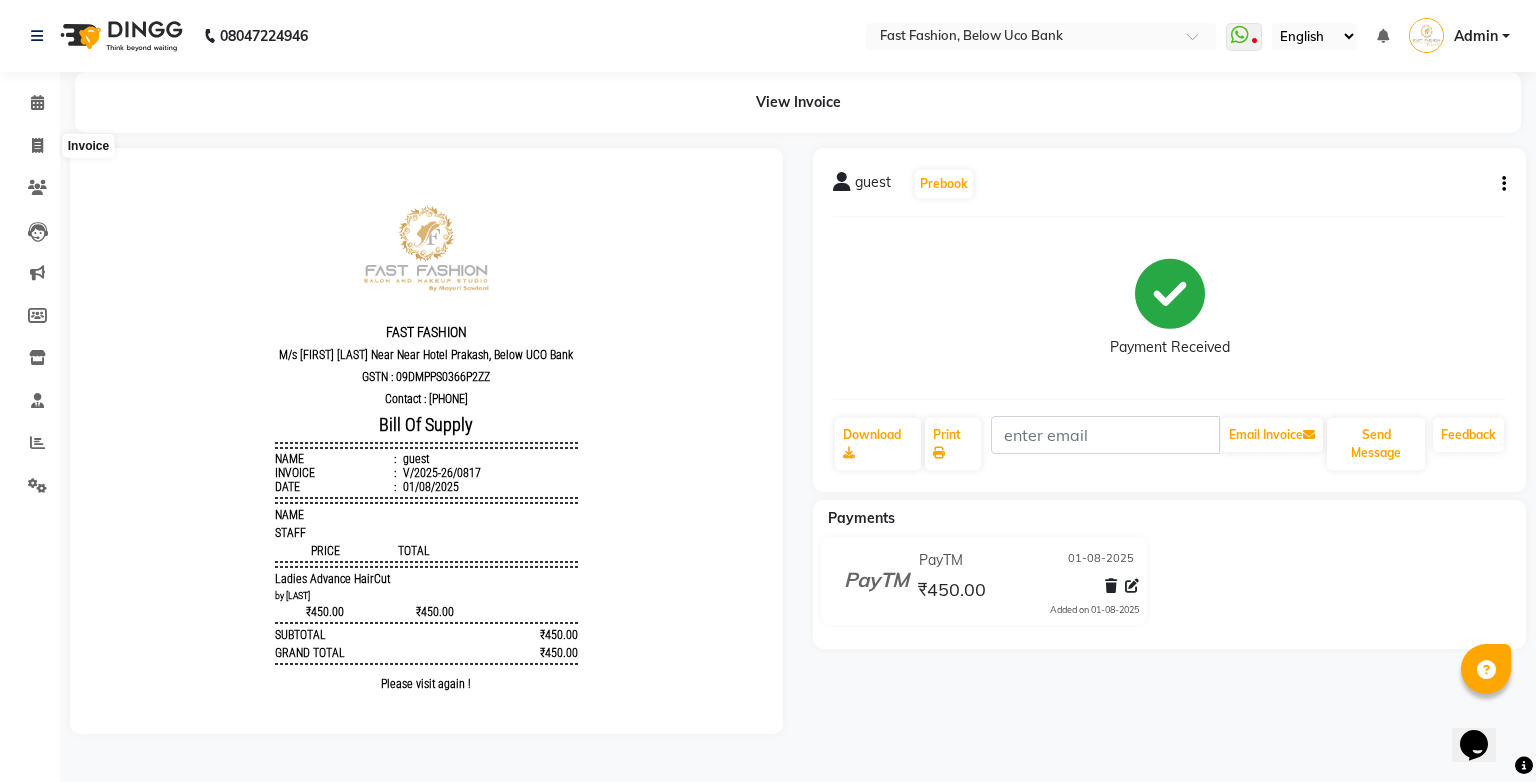 select on "service" 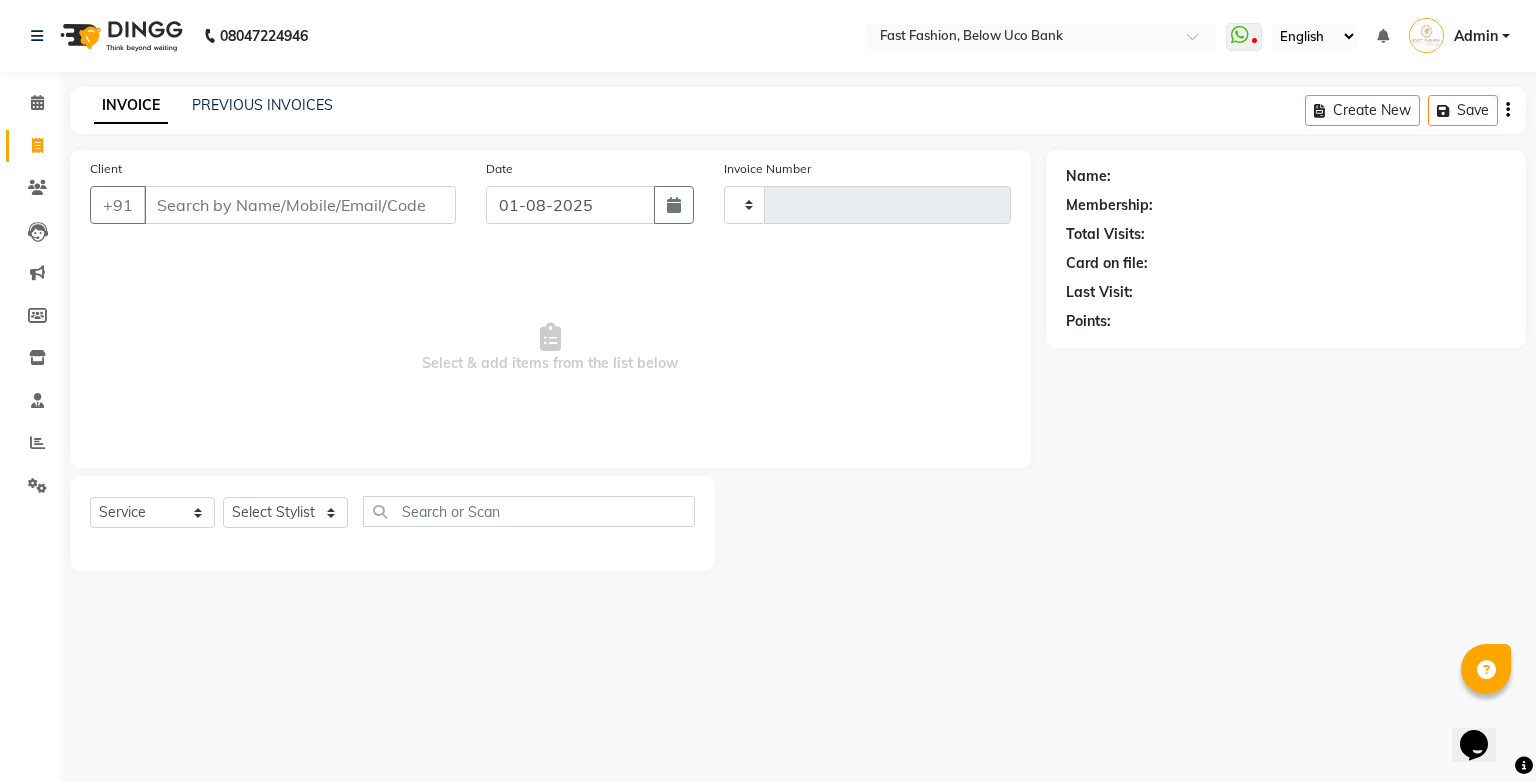 type on "0818" 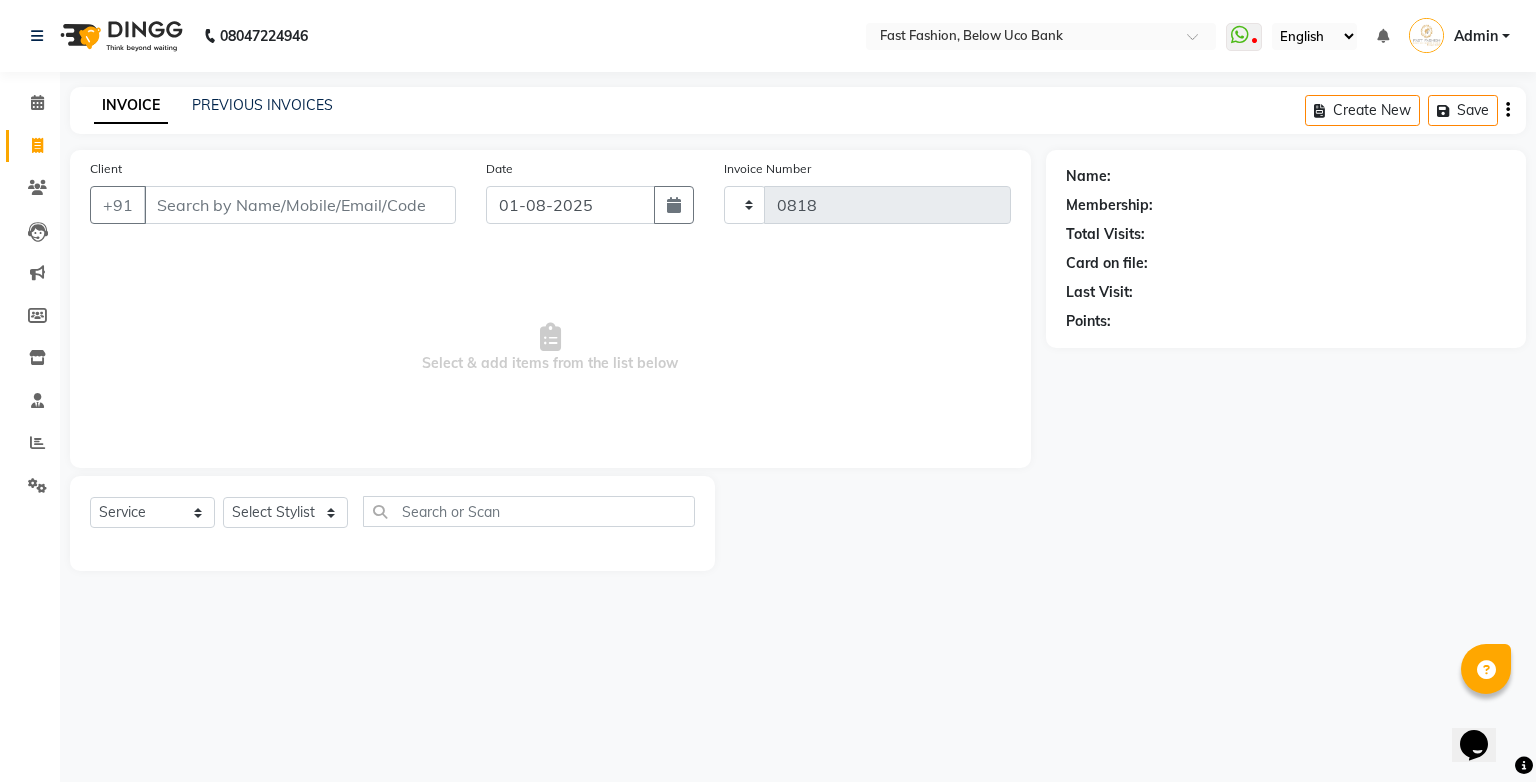 select on "4228" 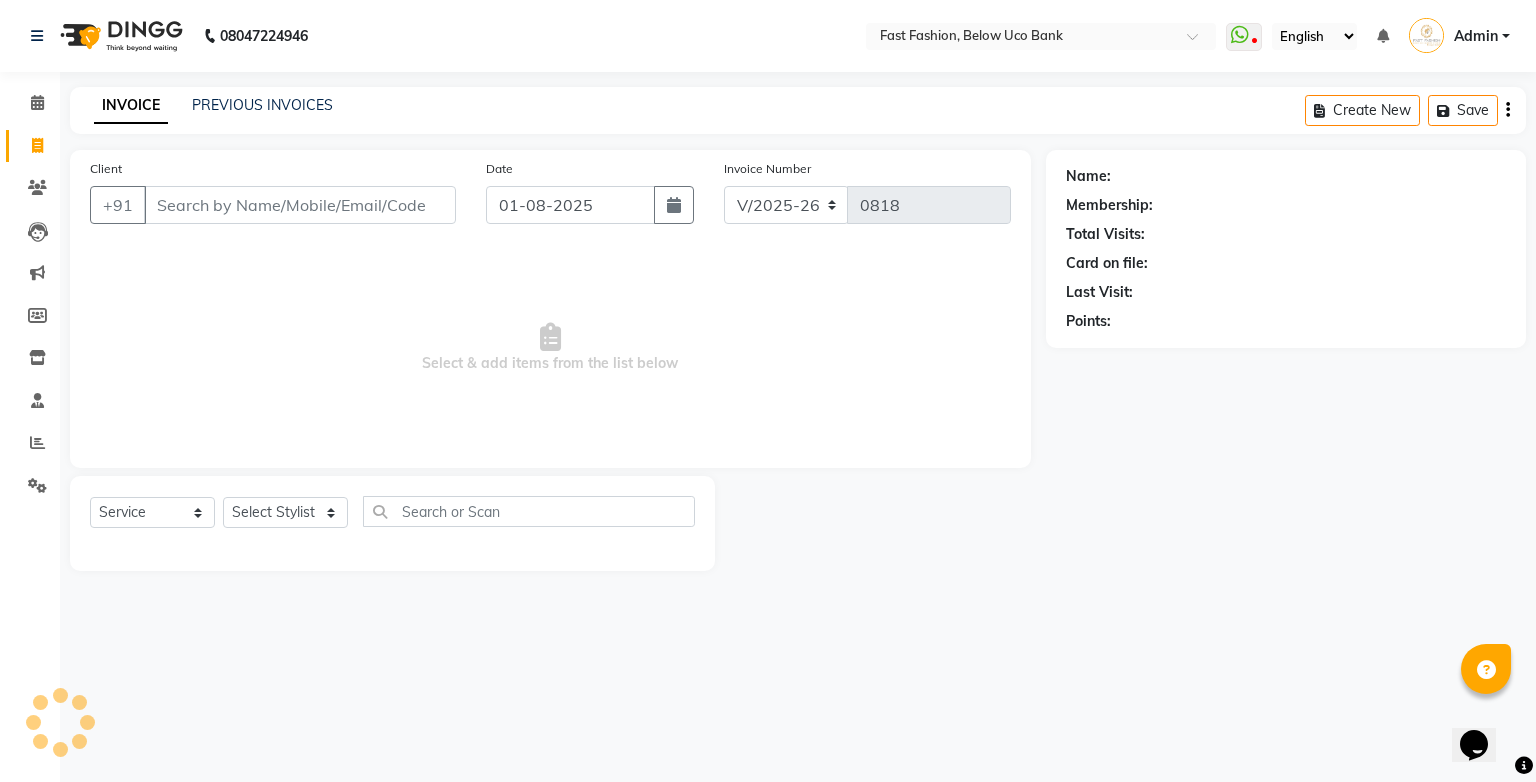 click on "Client" at bounding box center [300, 205] 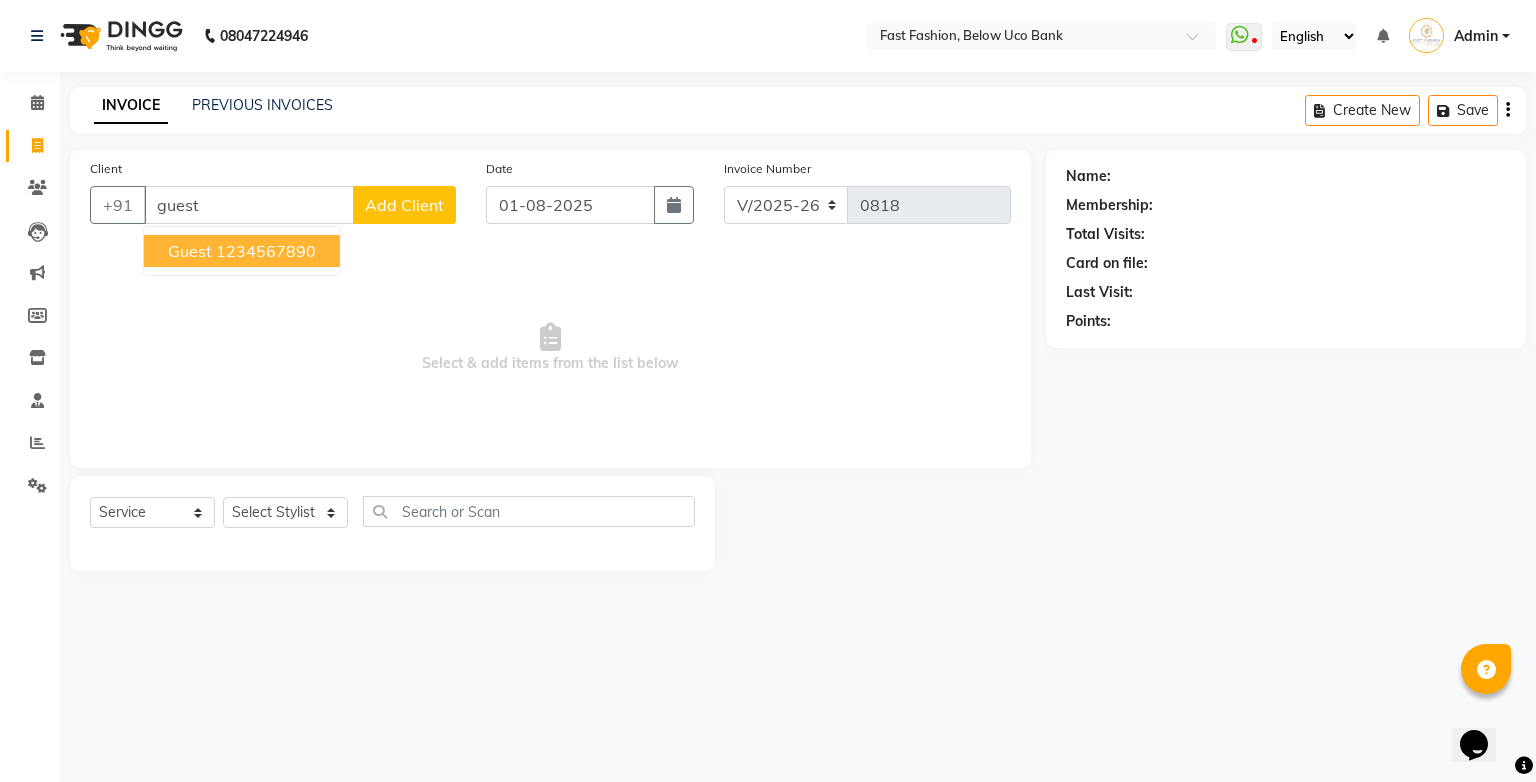 click on "1234567890" at bounding box center [266, 251] 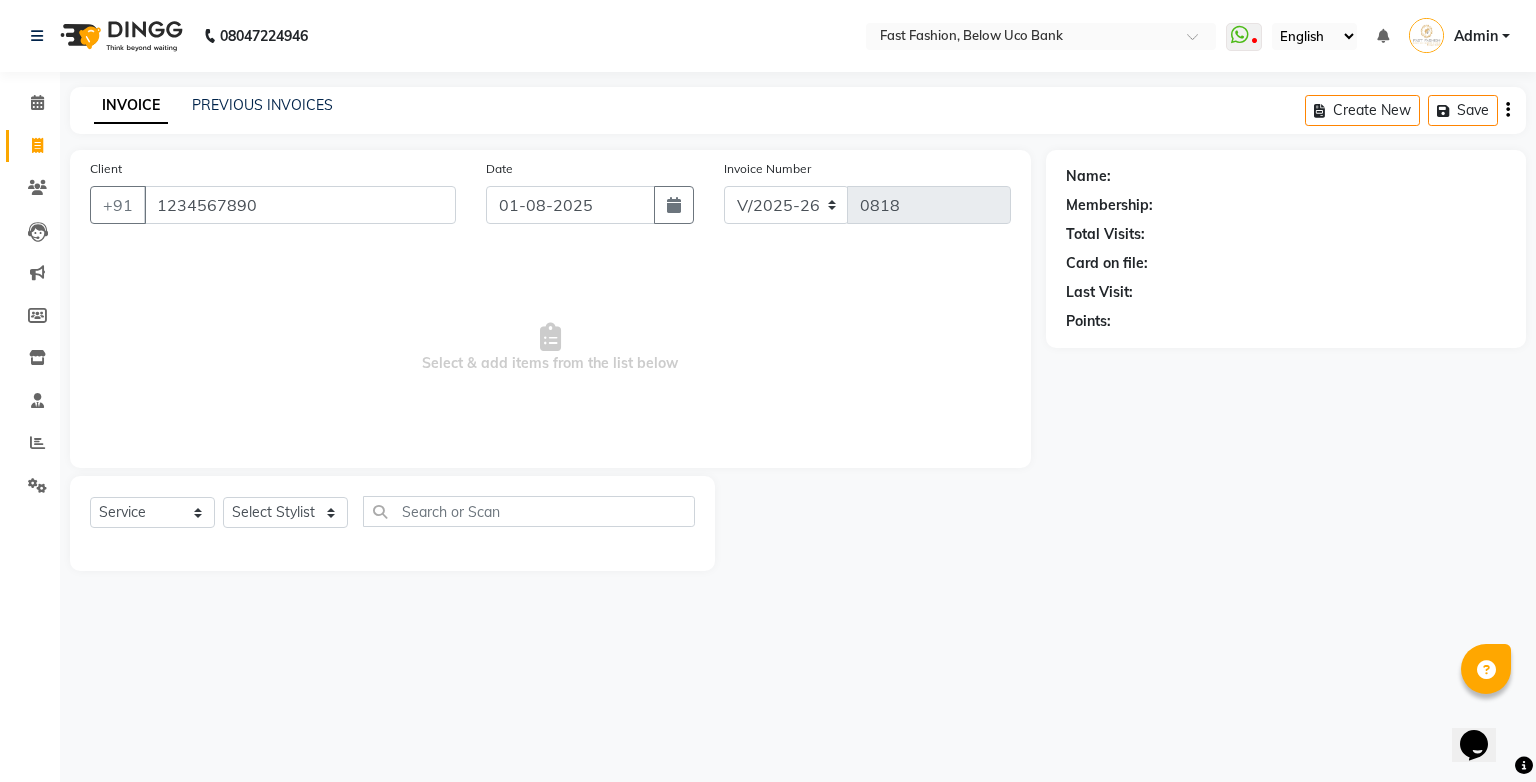 type on "1234567890" 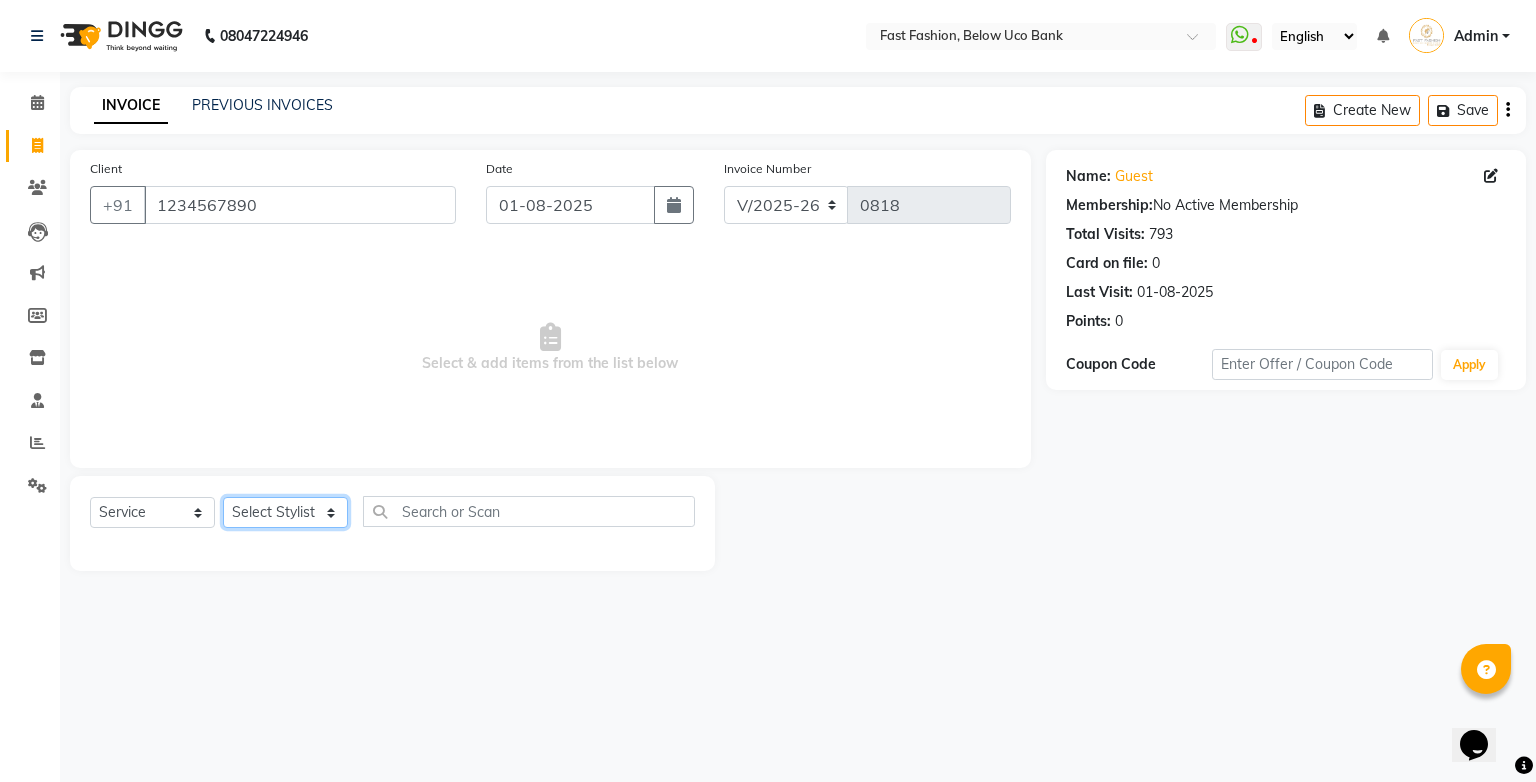 click on "Select Stylist [FIRST] [LAST] [FIRST] [LAST] [FIRST] [LAST] [FIRST] [LAST] [FIRST] [LAST] [FIRST] [LAST] [FIRST] [LAST] [FIRST] [LAST] [FIRST] [LAST] [FIRST] [LAST] [FIRST] [LAST] [FIRST] [LAST]" 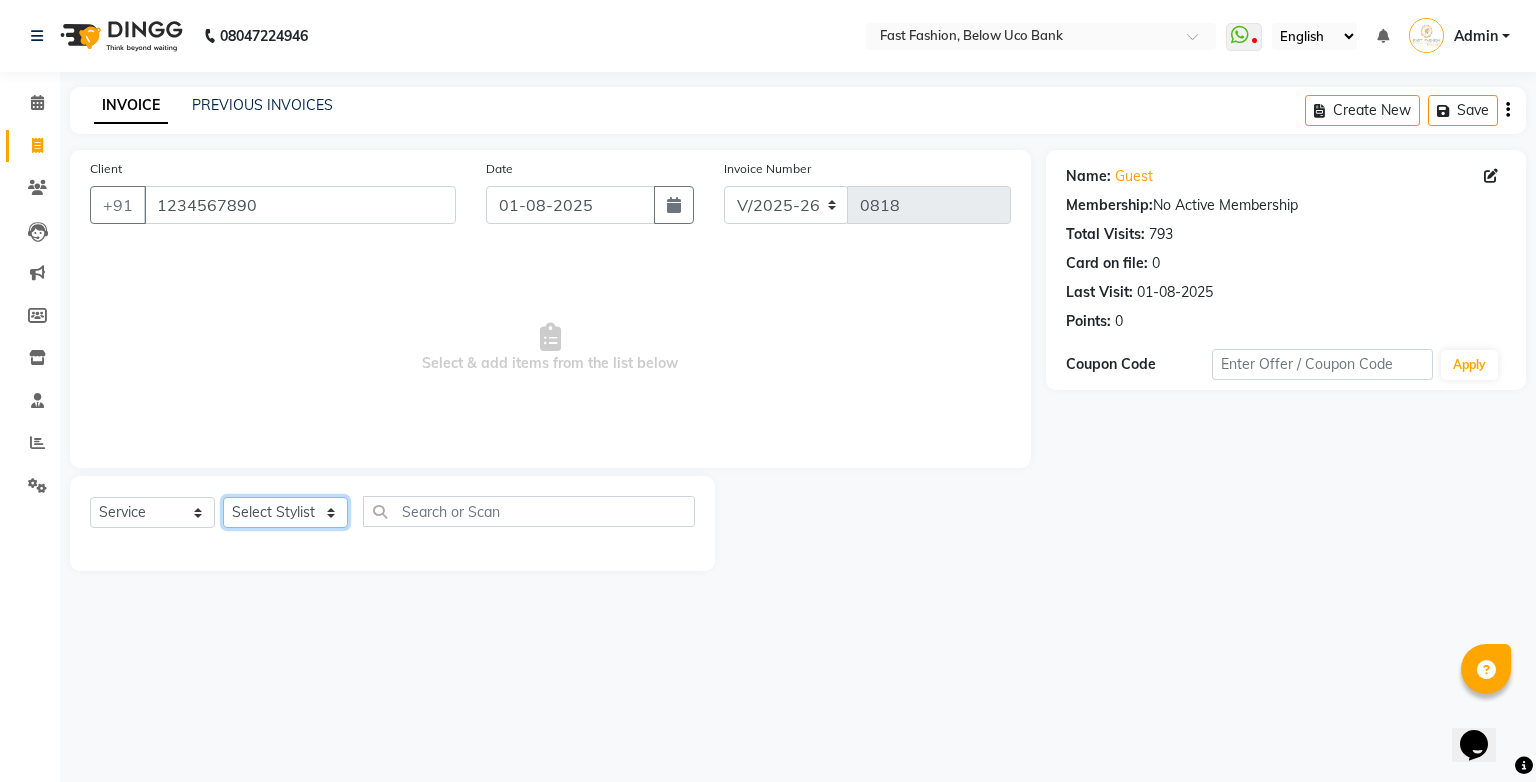 select on "22049" 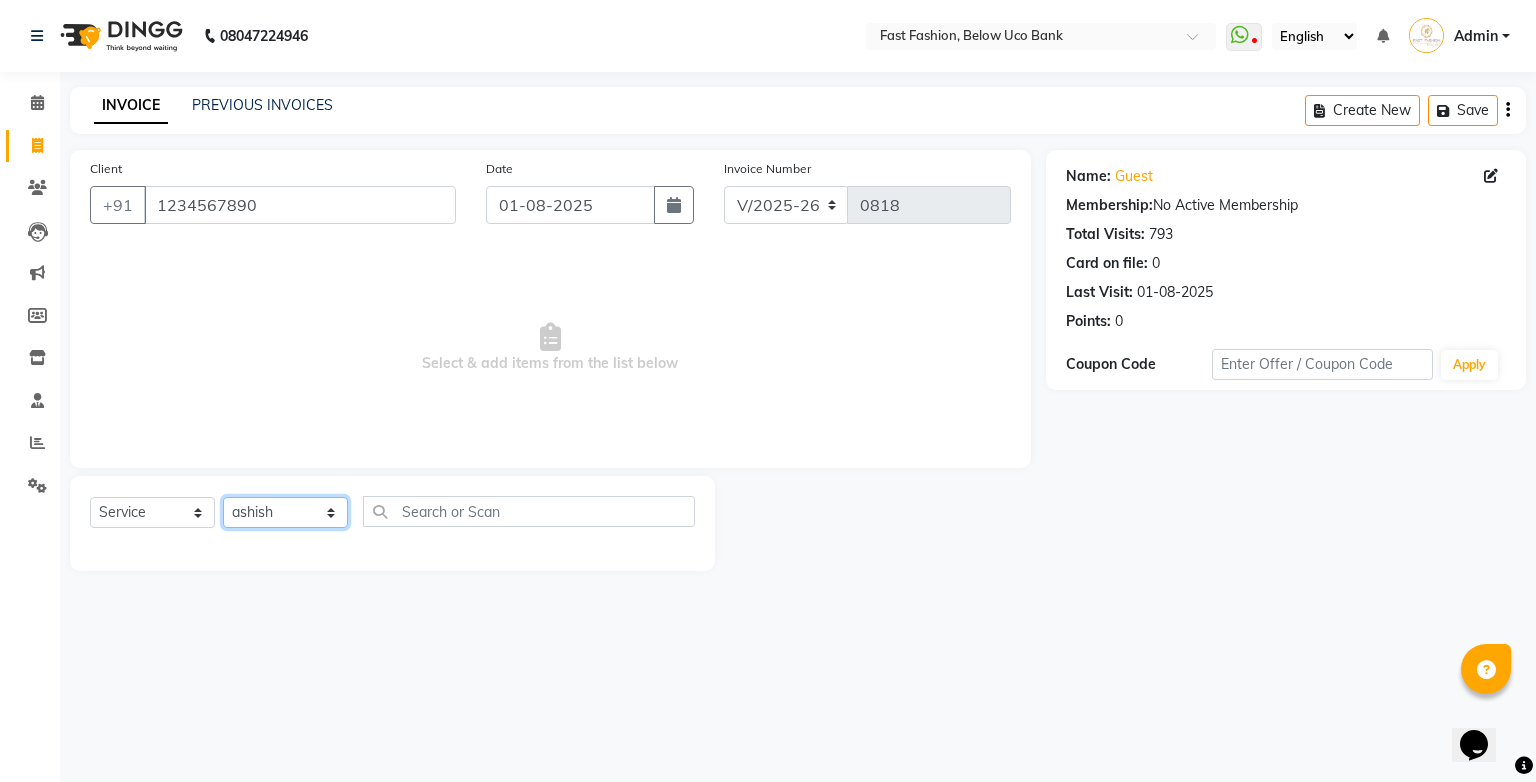 click on "Select Stylist [FIRST] [LAST] [FIRST] [LAST] [FIRST] [LAST] [FIRST] [LAST] [FIRST] [LAST] [FIRST] [LAST] [FIRST] [LAST] [FIRST] [LAST] [FIRST] [LAST] [FIRST] [LAST] [FIRST] [LAST] [FIRST] [LAST]" 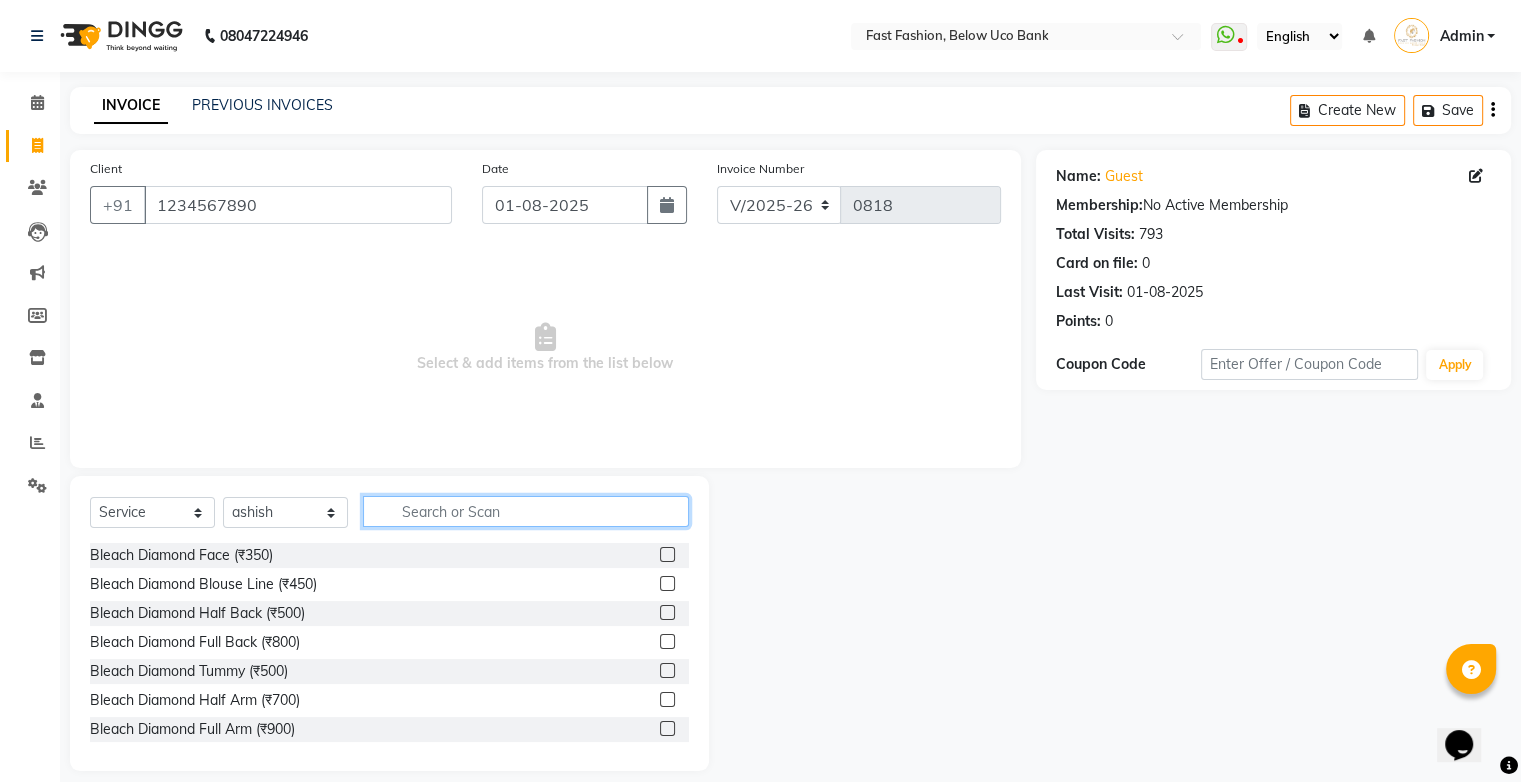 click 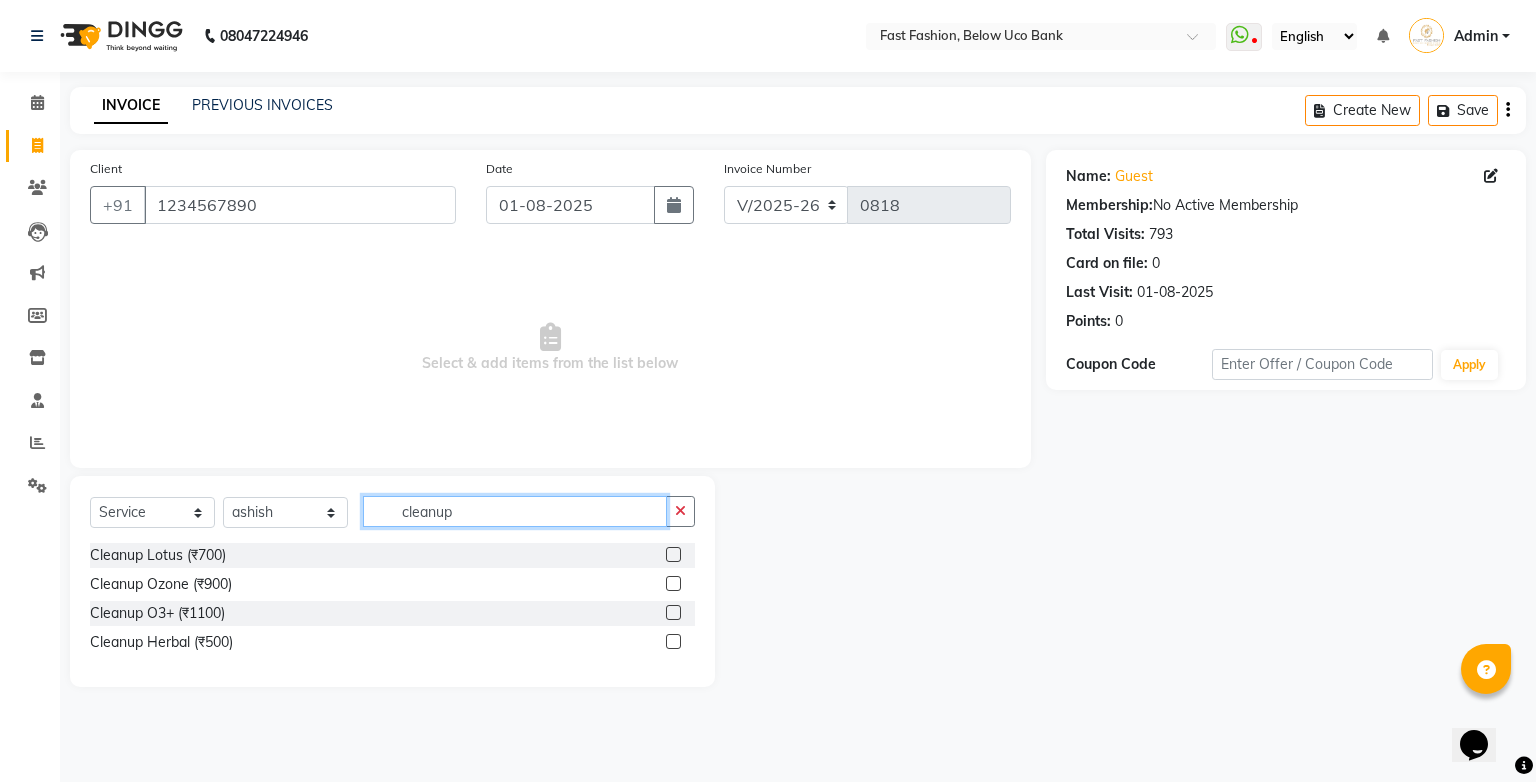 type on "cleanup" 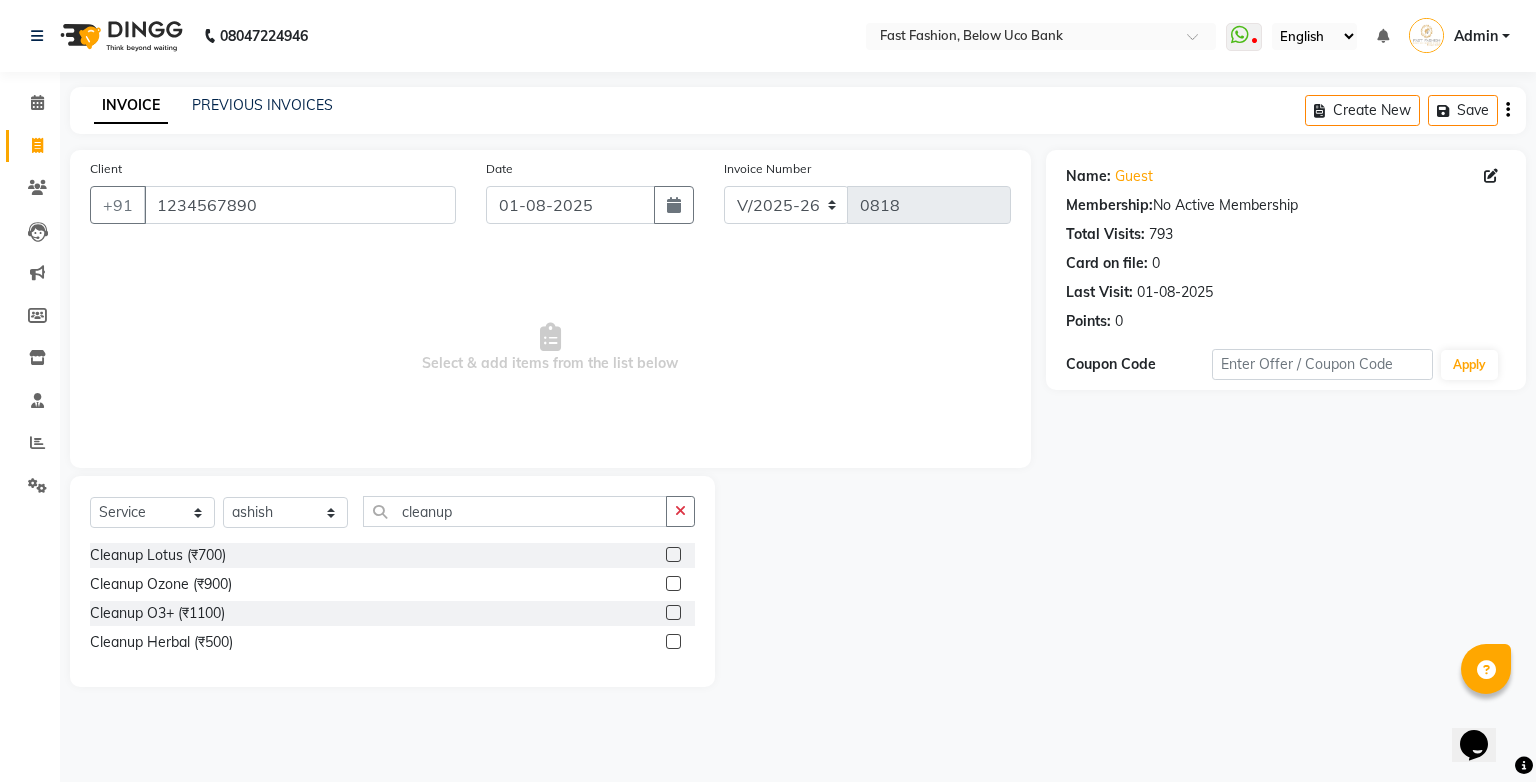 click 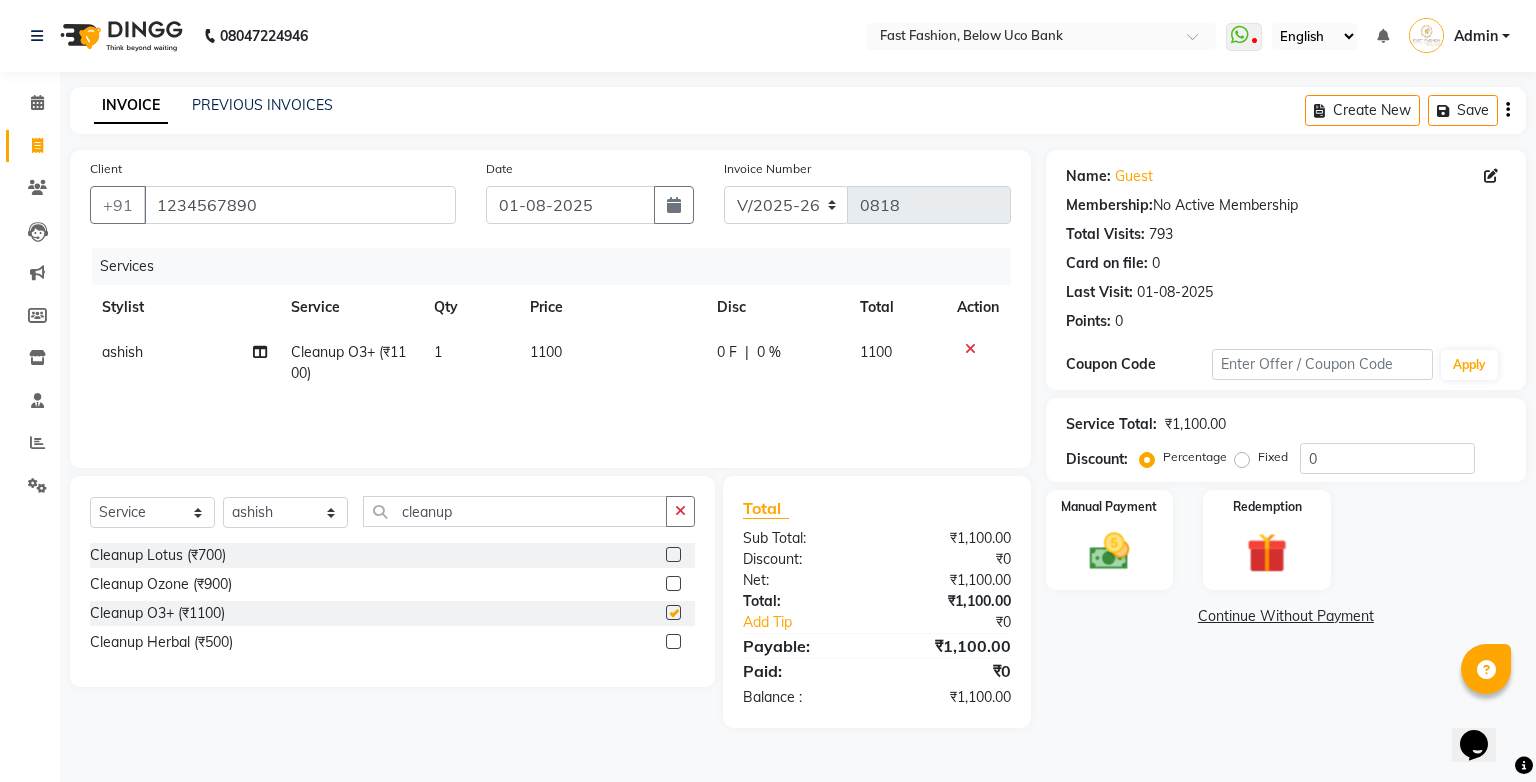 checkbox on "false" 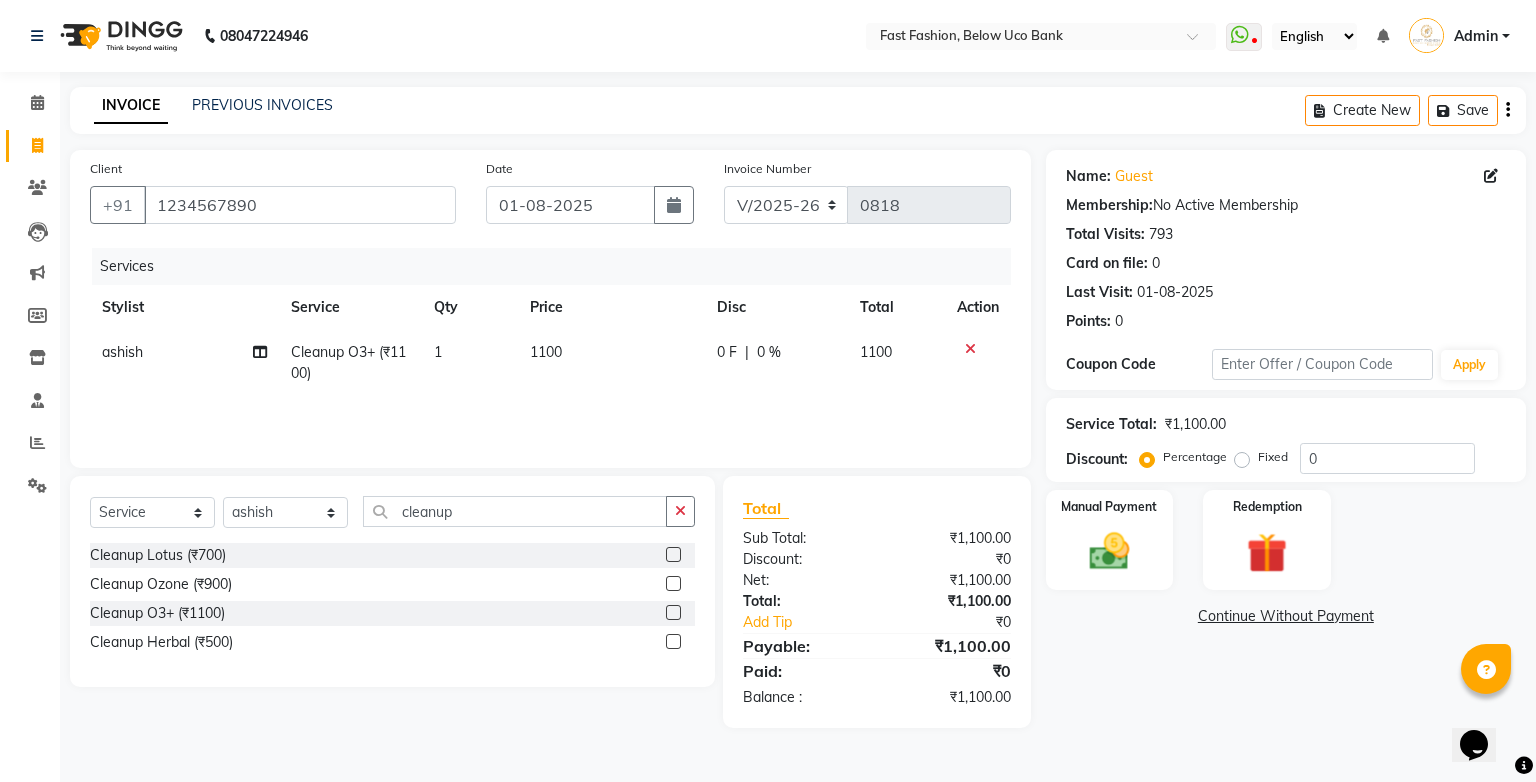 click on "Fixed" 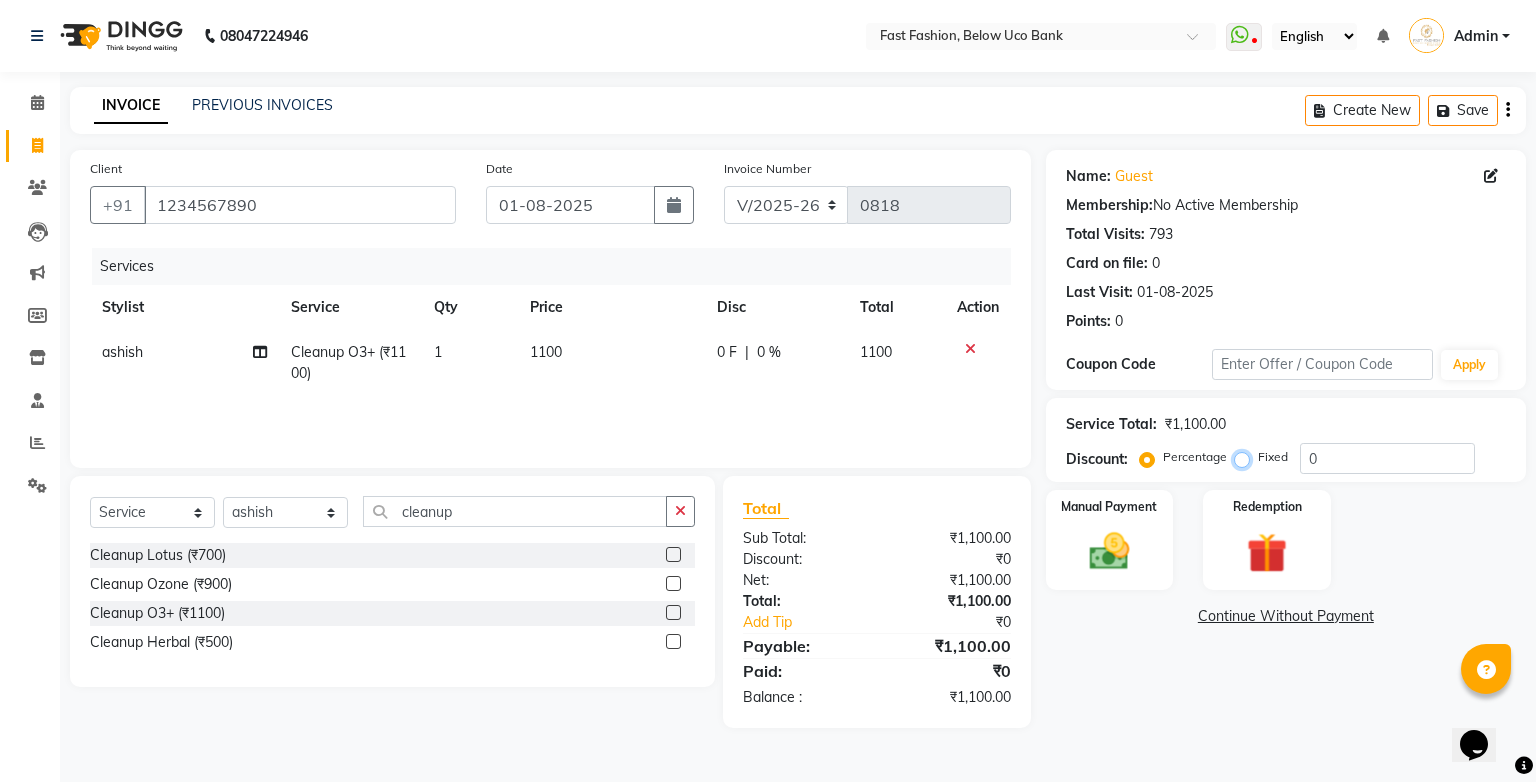 click on "Fixed" at bounding box center [1246, 457] 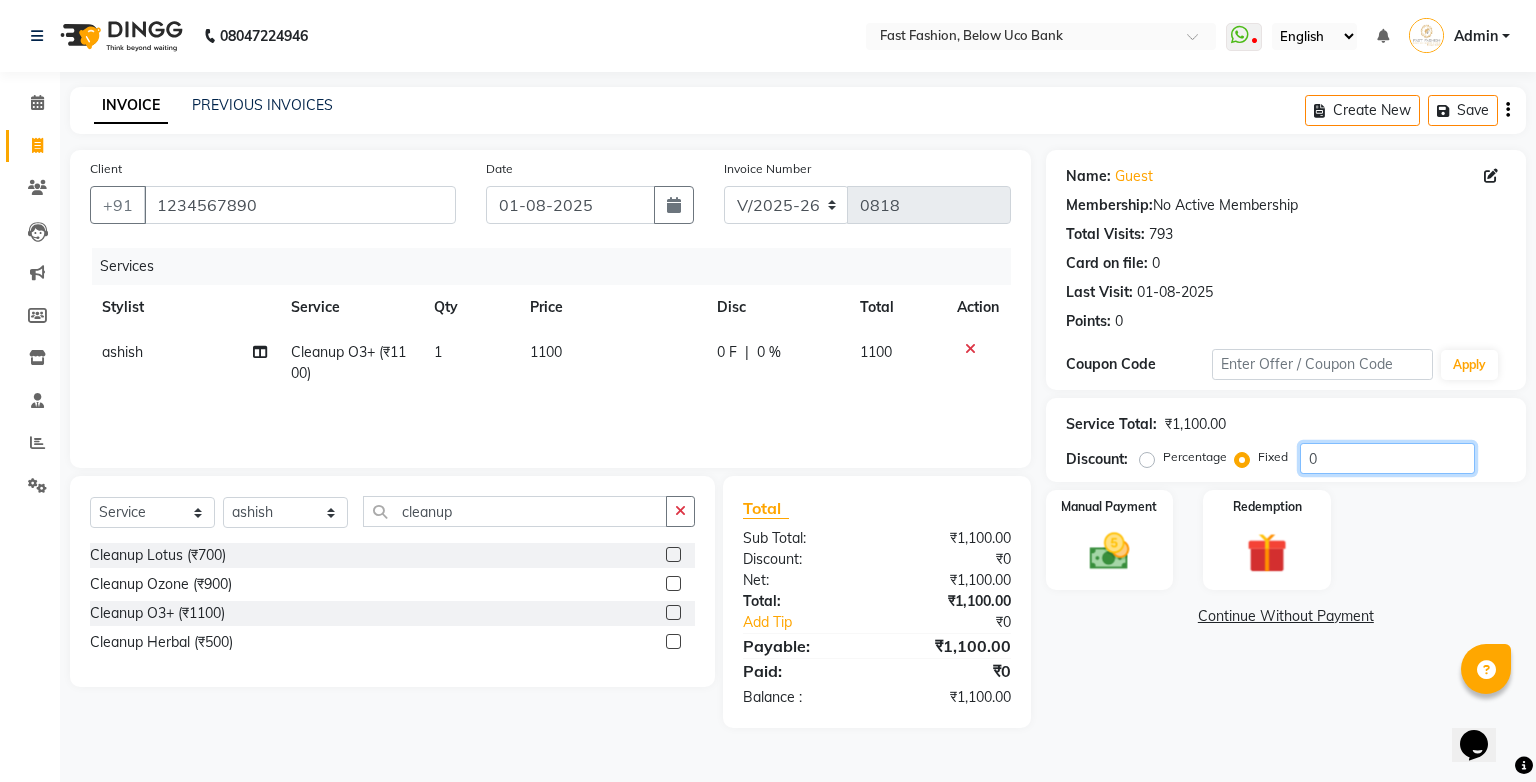 click on "0" 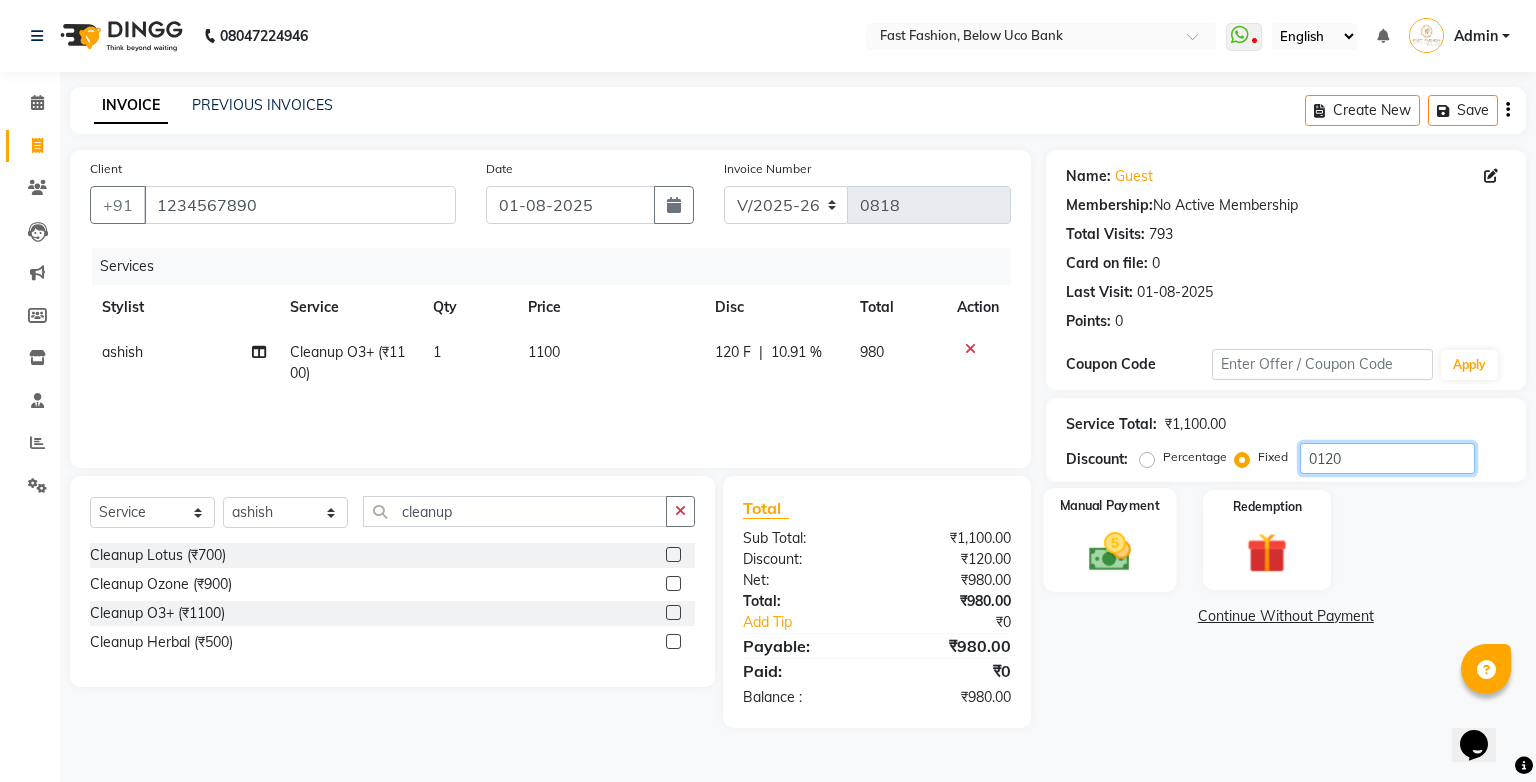 type on "0120" 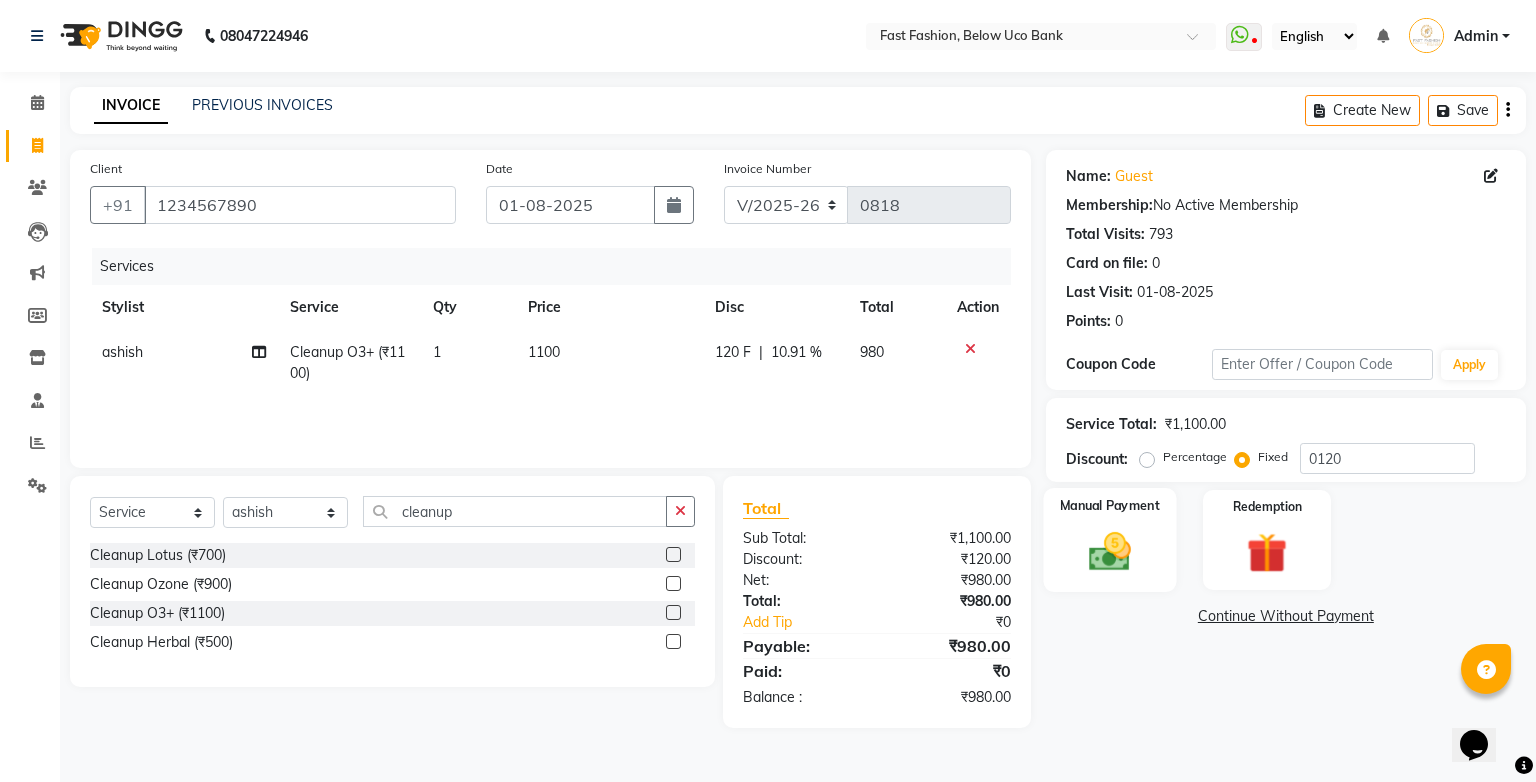 click 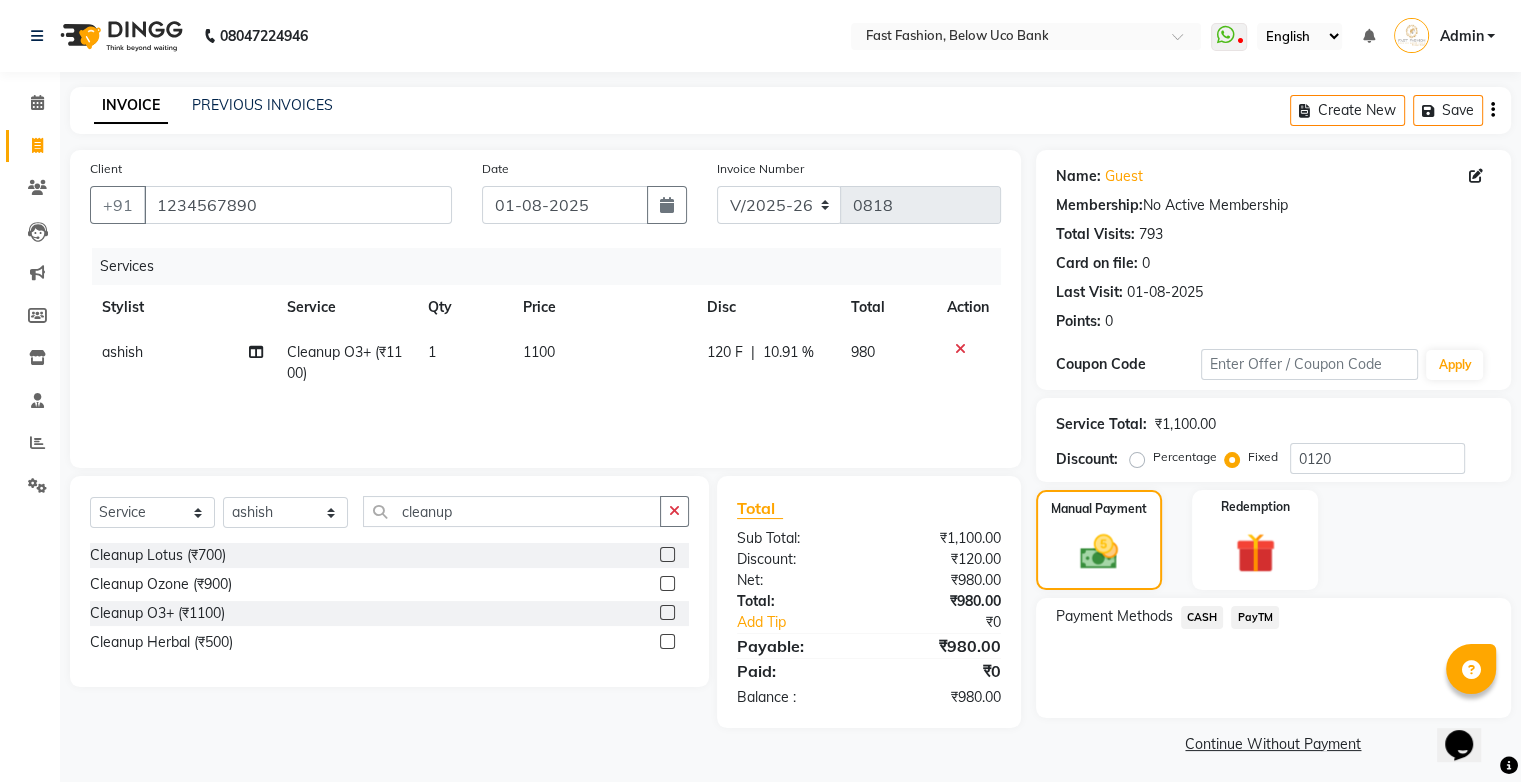 click on "PayTM" 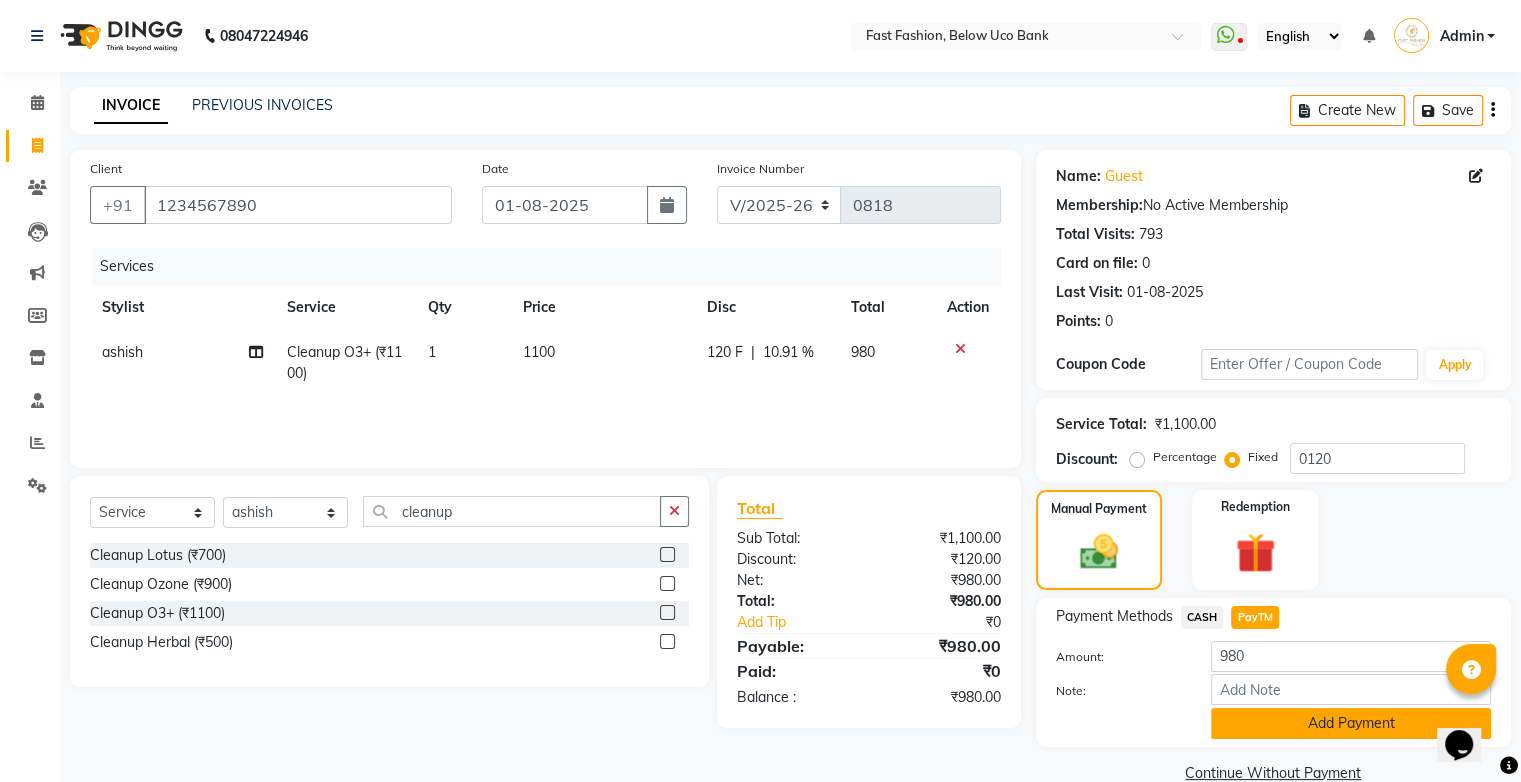 click on "Add Payment" 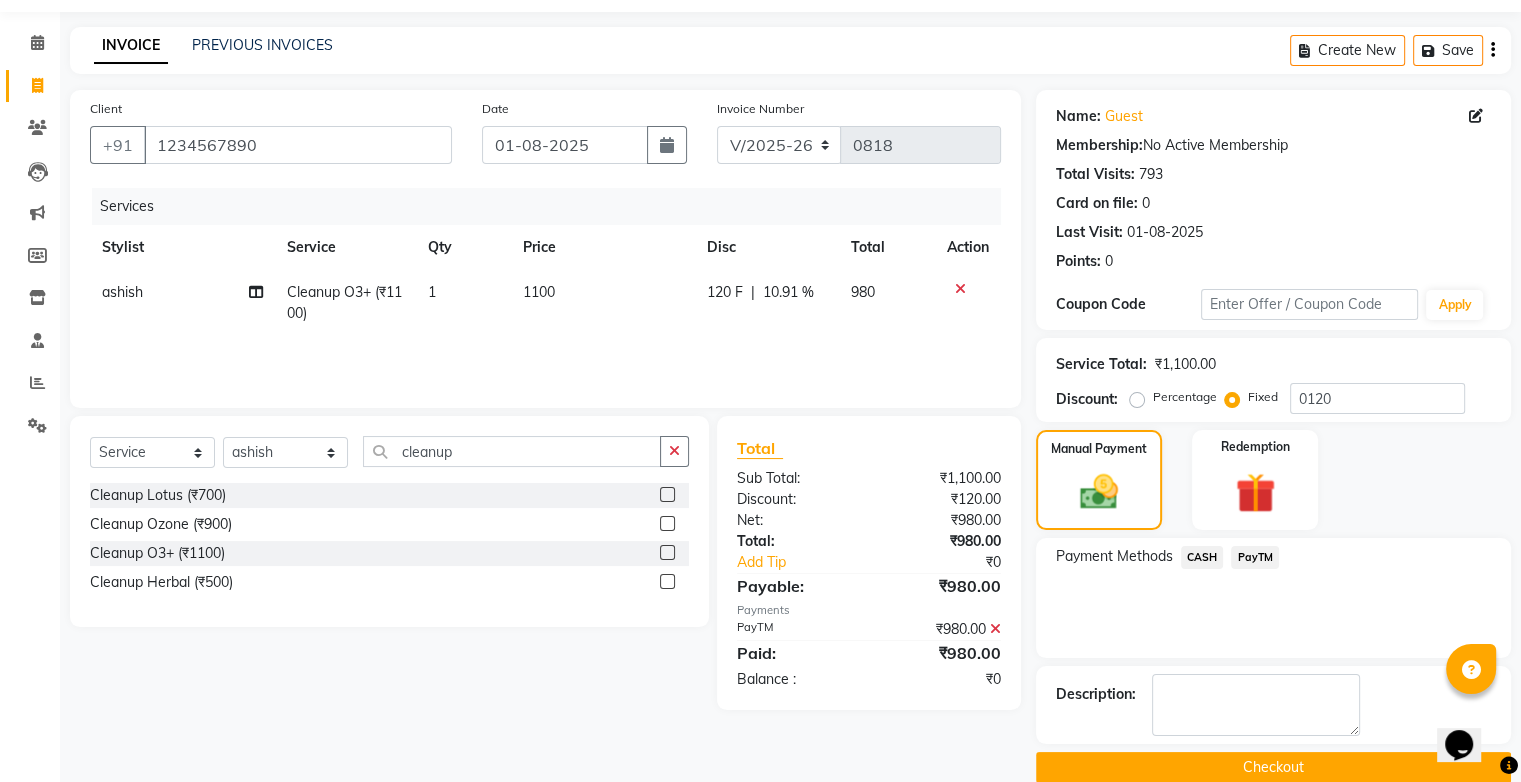 scroll, scrollTop: 88, scrollLeft: 0, axis: vertical 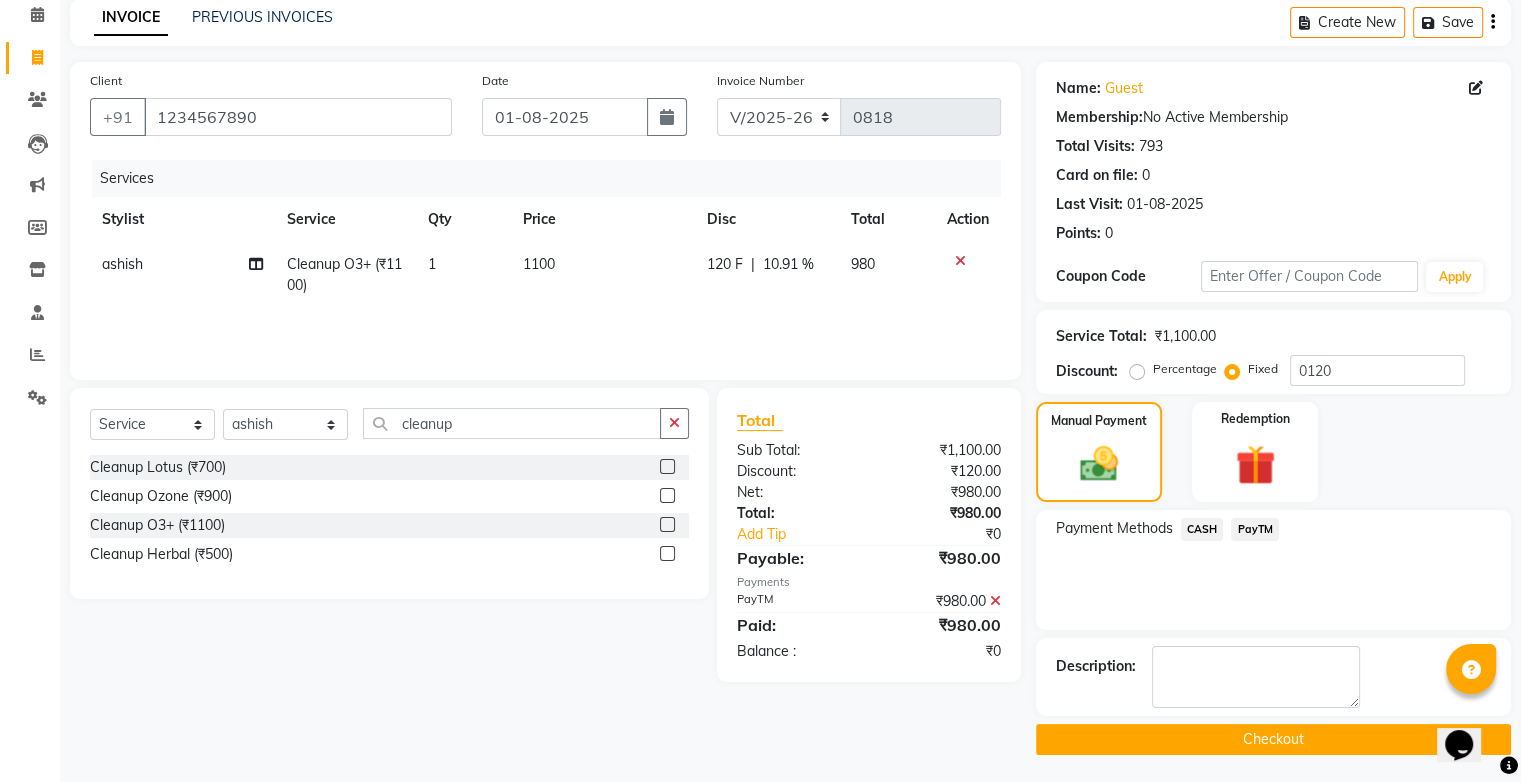 click on "Checkout" 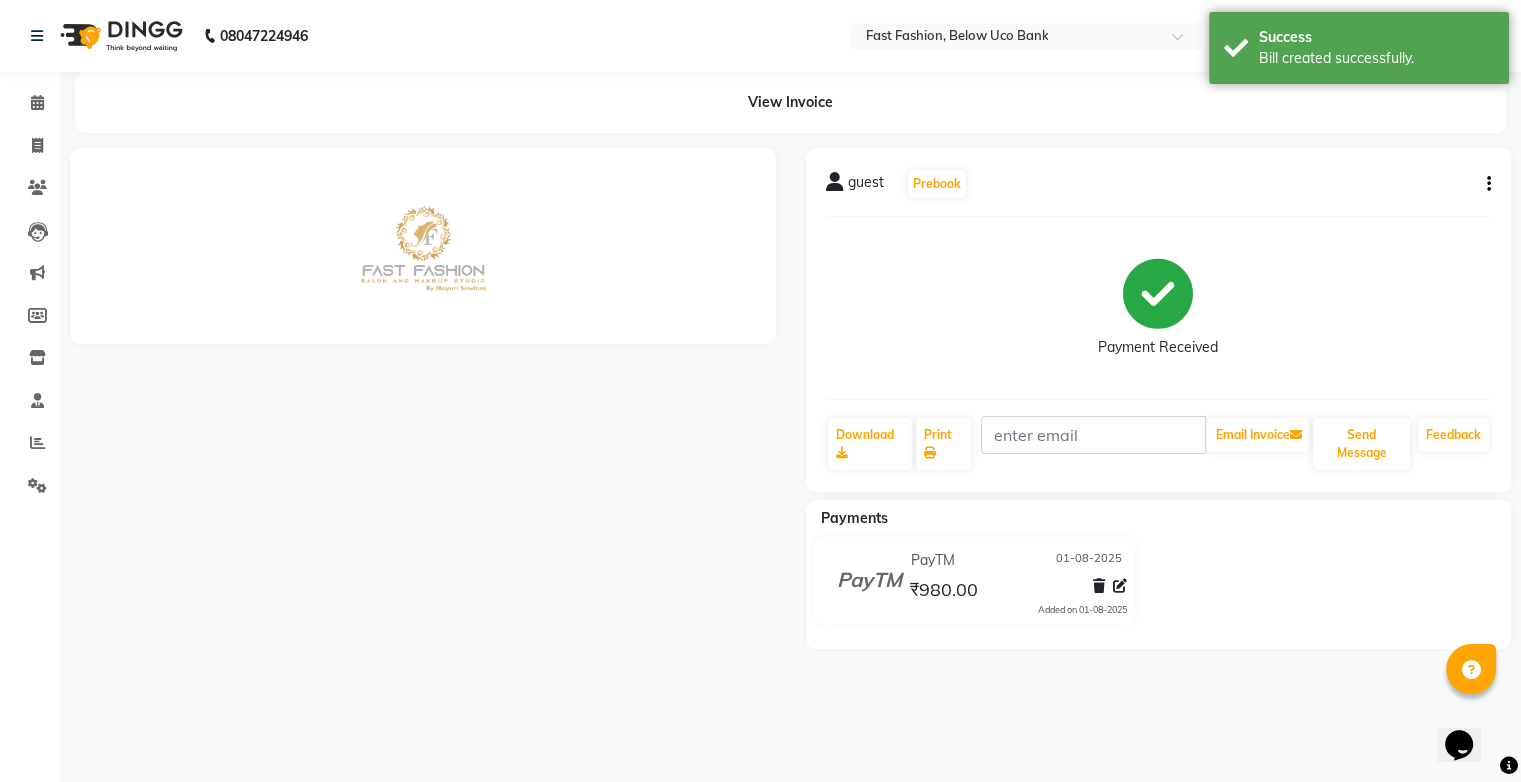 scroll, scrollTop: 0, scrollLeft: 0, axis: both 